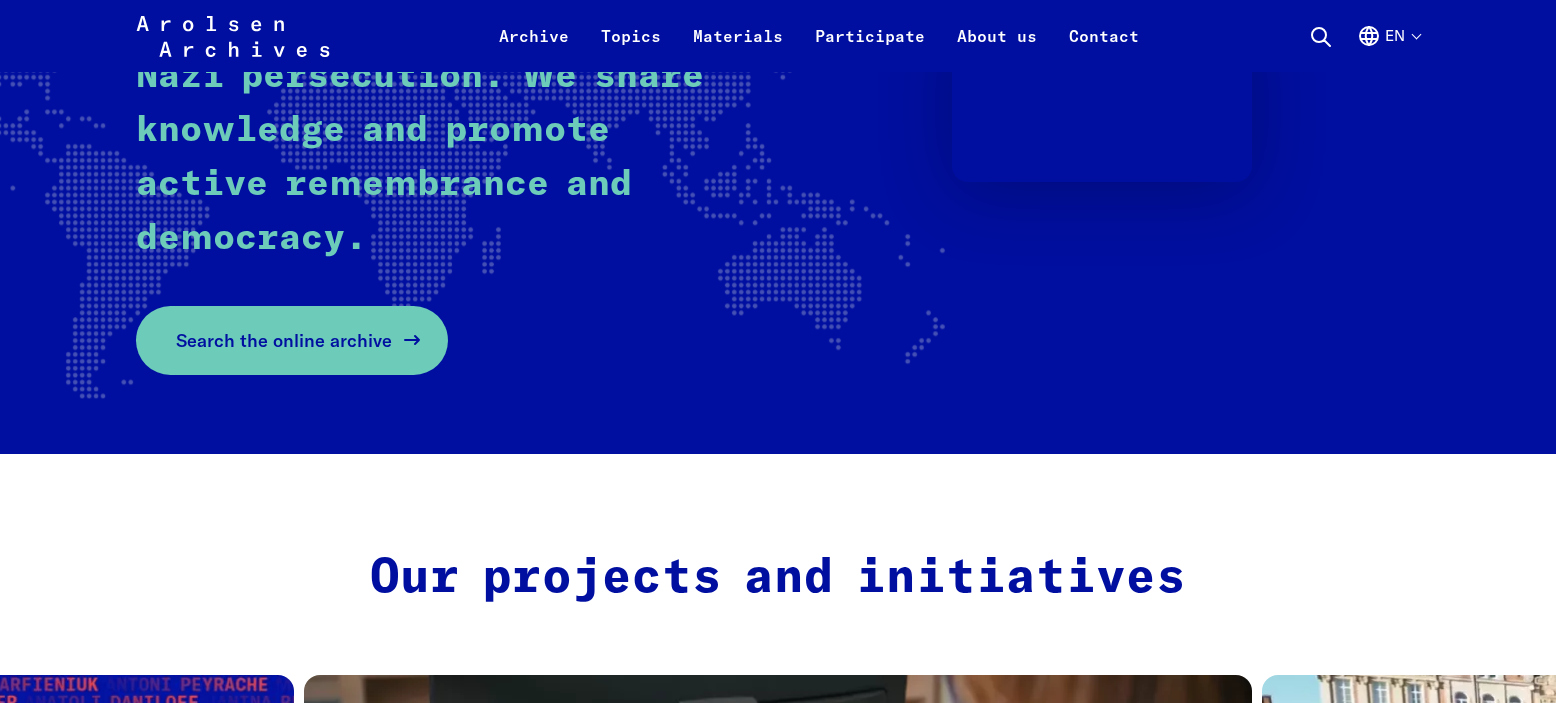 scroll, scrollTop: 400, scrollLeft: 0, axis: vertical 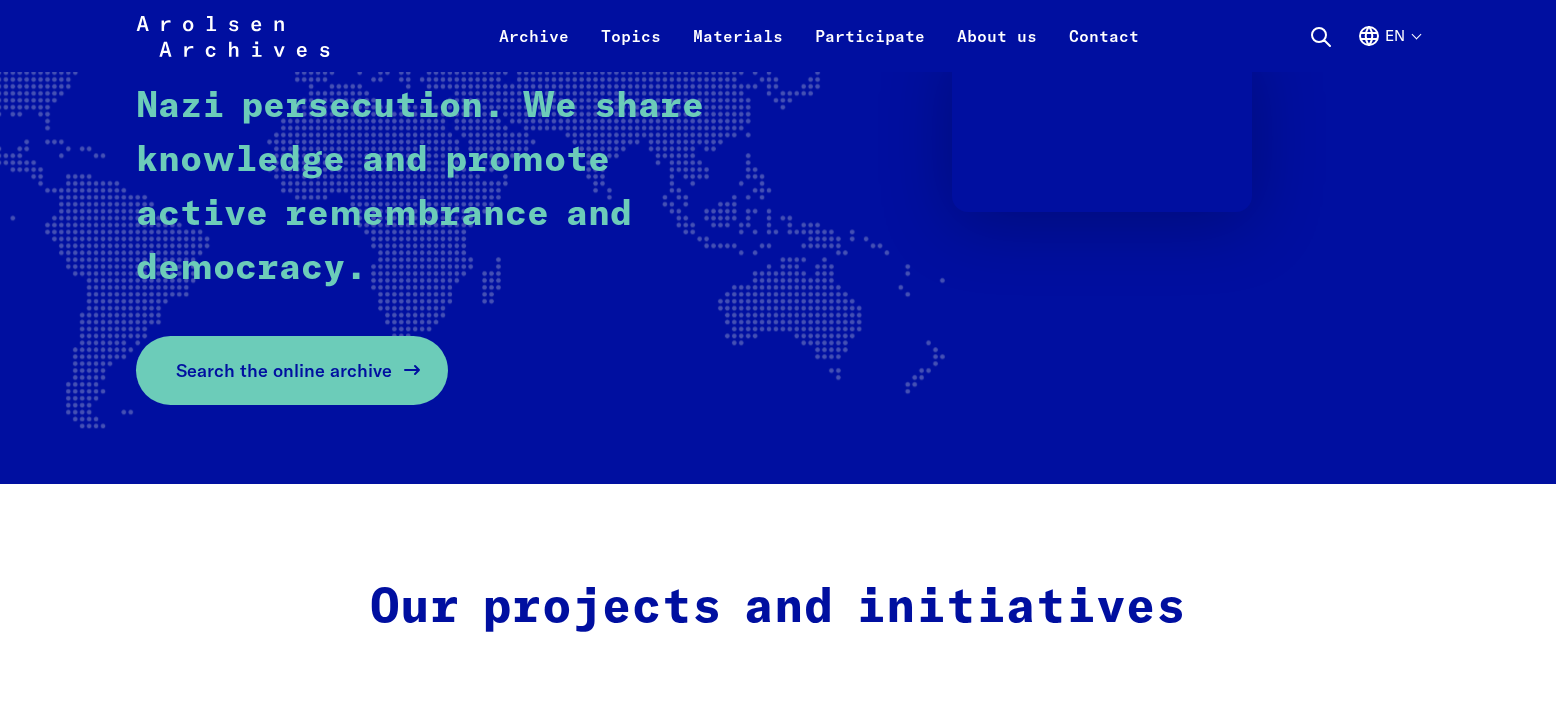 click on "Search the online archive" at bounding box center (284, 370) 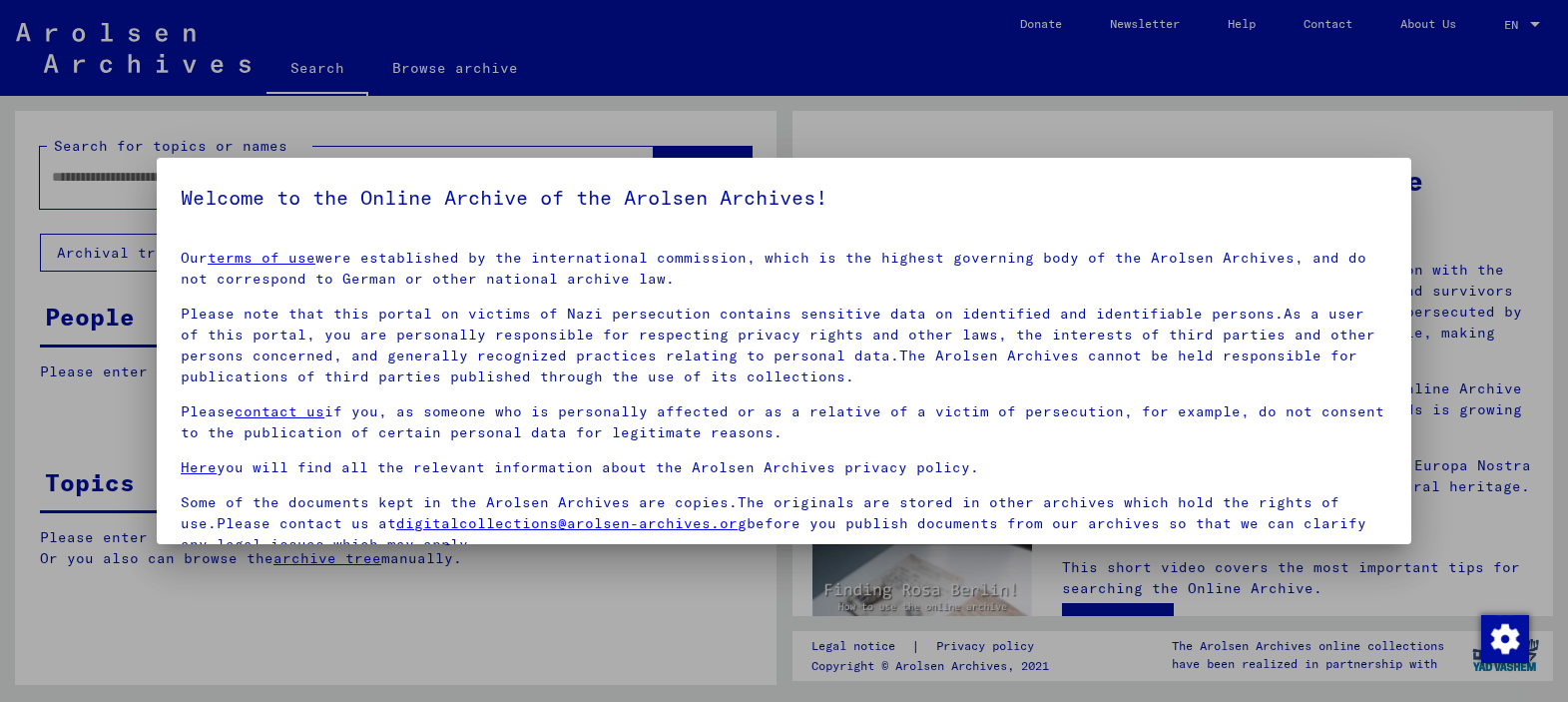 scroll, scrollTop: 0, scrollLeft: 0, axis: both 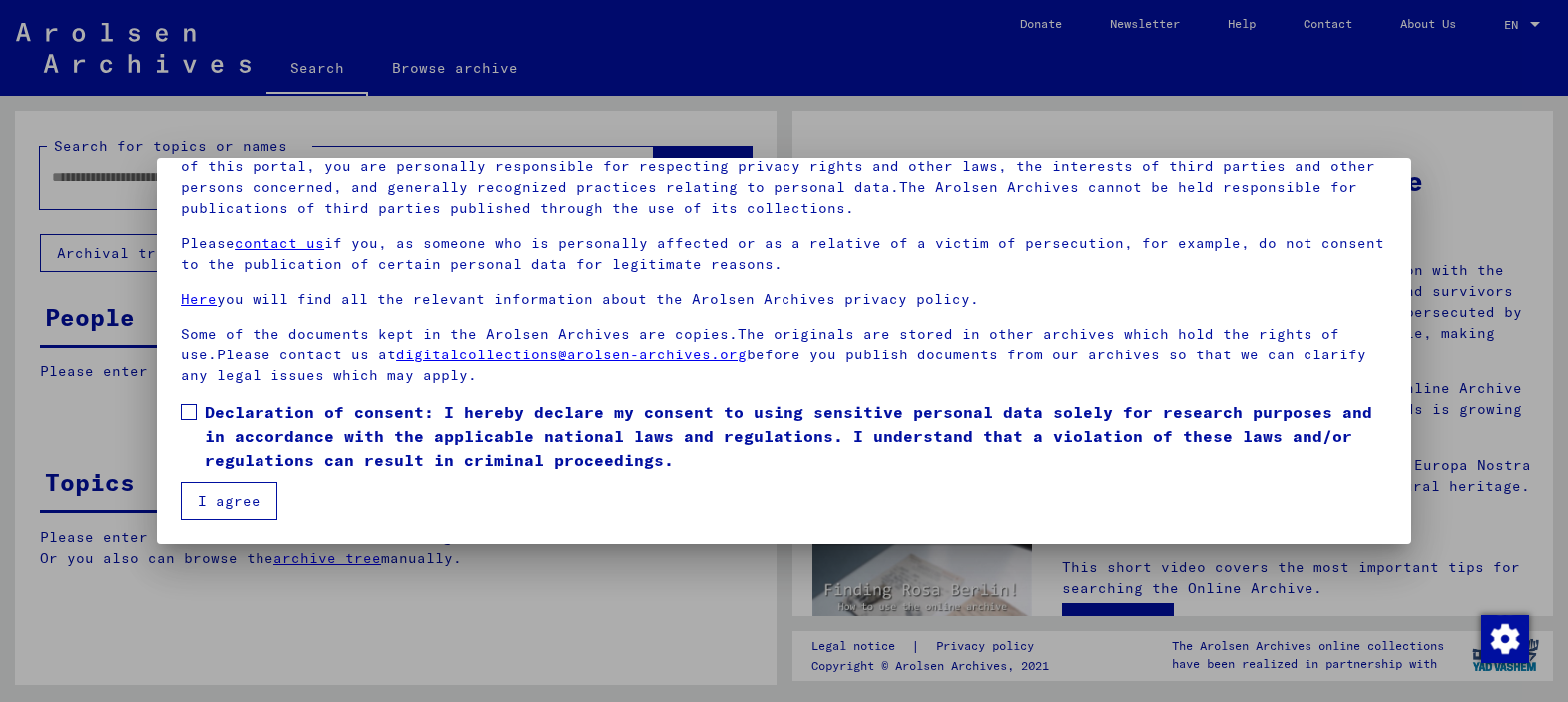 click on "Our  terms of use  were established by the international commission, which is the highest governing body of the Arolsen Archives, and do not correspond to German or other national archive law. Please note that this portal on victims of Nazi persecution contains sensitive data on identified and identifiable persons.As a user of this portal, you are personally responsible for respecting privacy rights and other laws, the interests of third parties and other persons concerned, and generally recognized practices relating to personal data.The Arolsen Archives cannot be held responsible for publications of third parties published through the use of its collections. Please  contact us  if you, as someone who is personally affected or as a relative of a victim of persecution, for example, do not consent to the publication of certain personal data for legitimate reasons. Here  you will find all the relevant information about the Arolsen Archives privacy policy. digitalcollections@example.com   I agree" at bounding box center [784, 293] 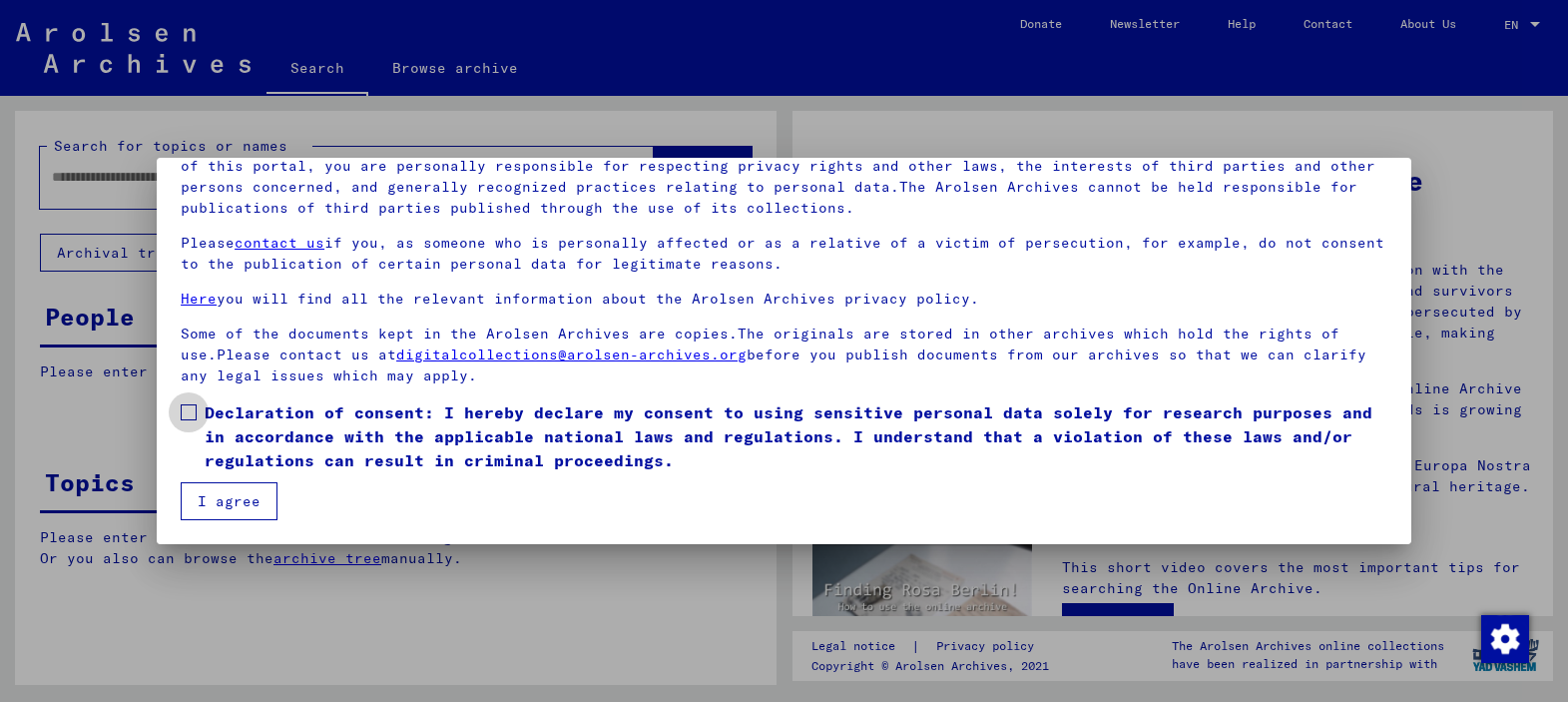 click at bounding box center (189, 412) 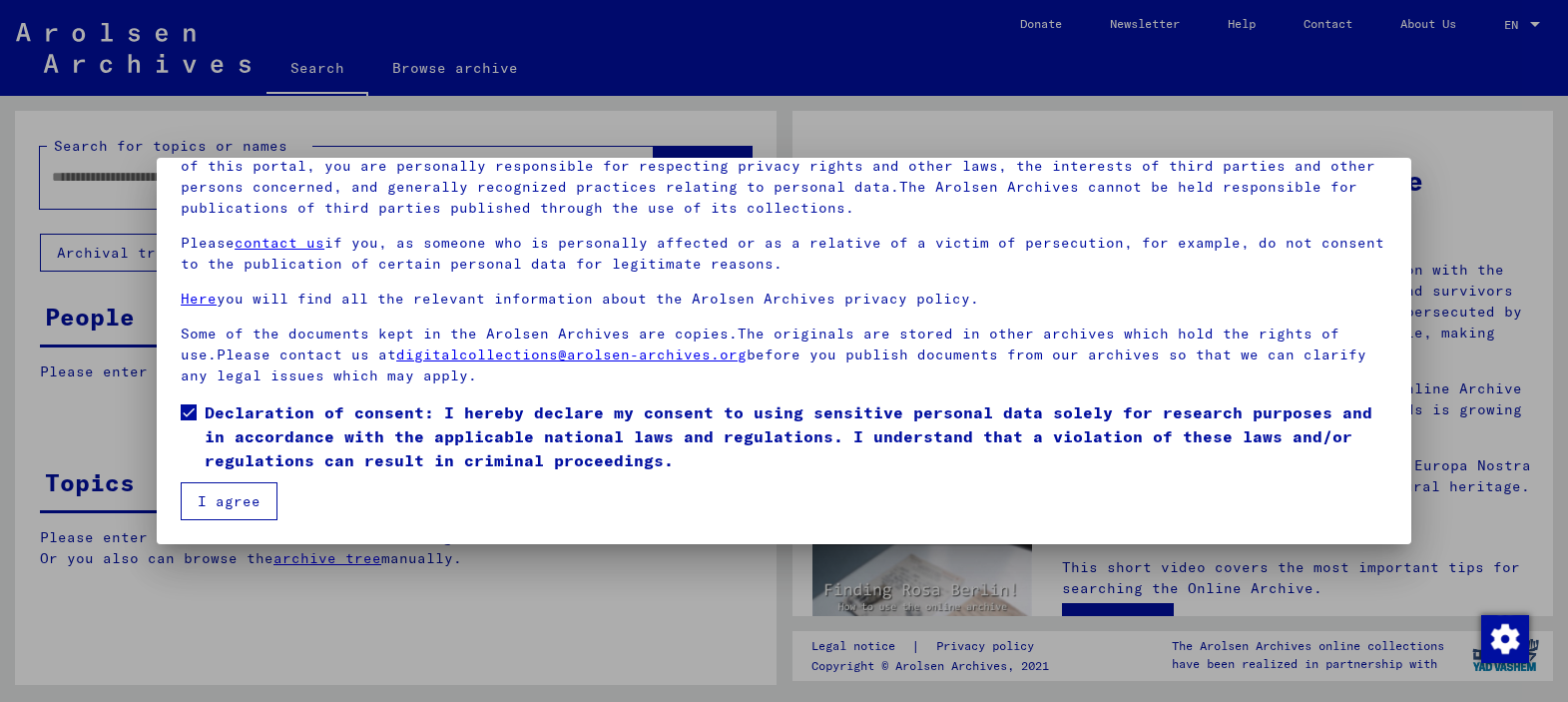 click on "I agree" at bounding box center [229, 501] 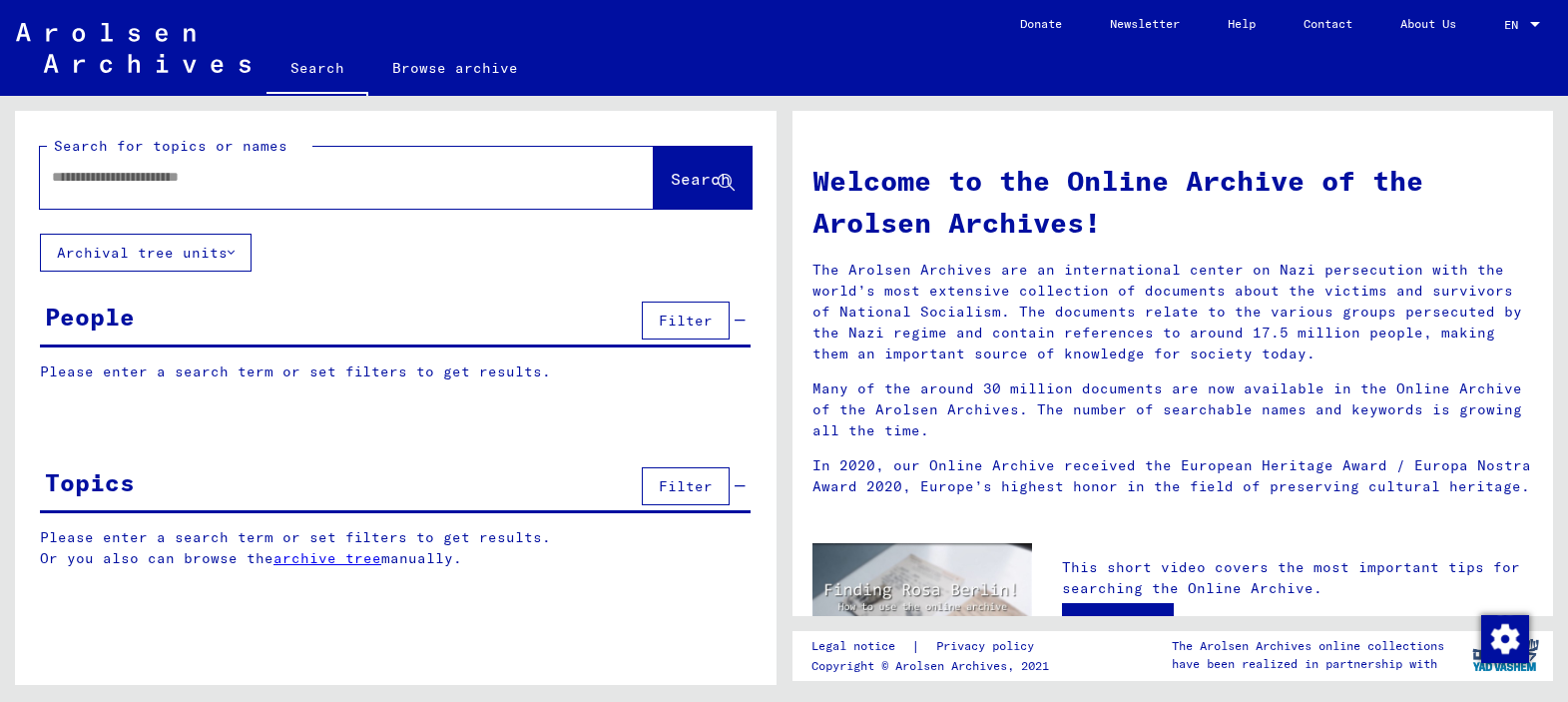 click 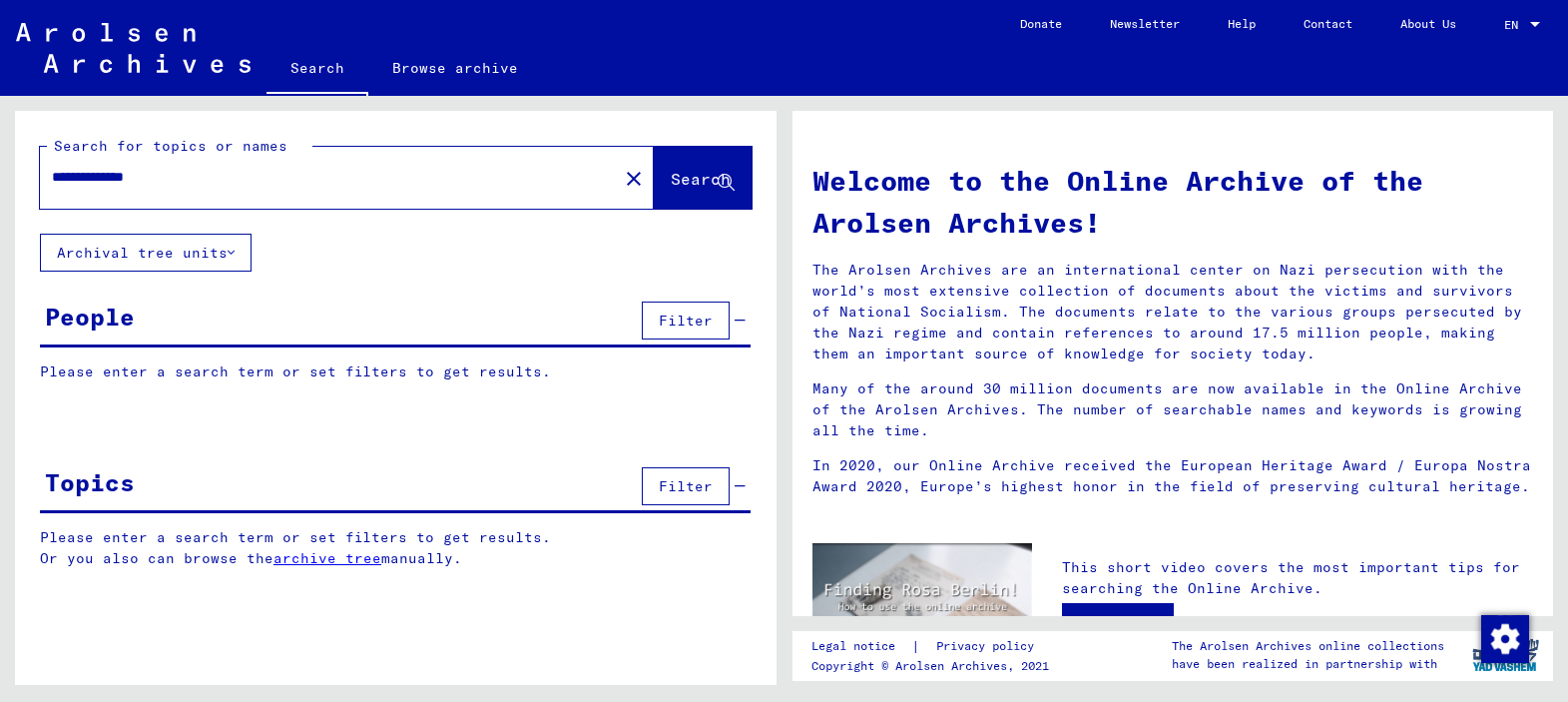 type on "**********" 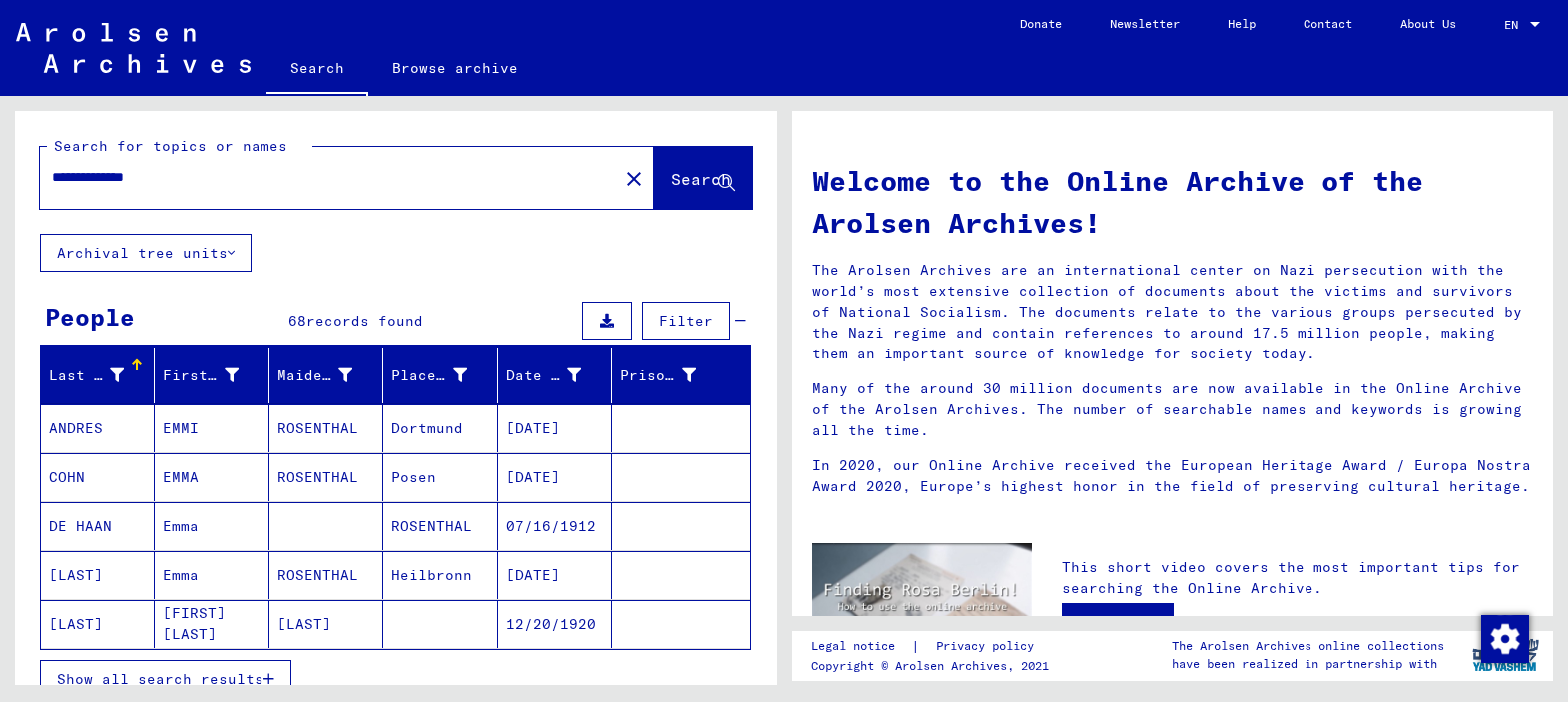 click on "Show all search results" at bounding box center (160, 679) 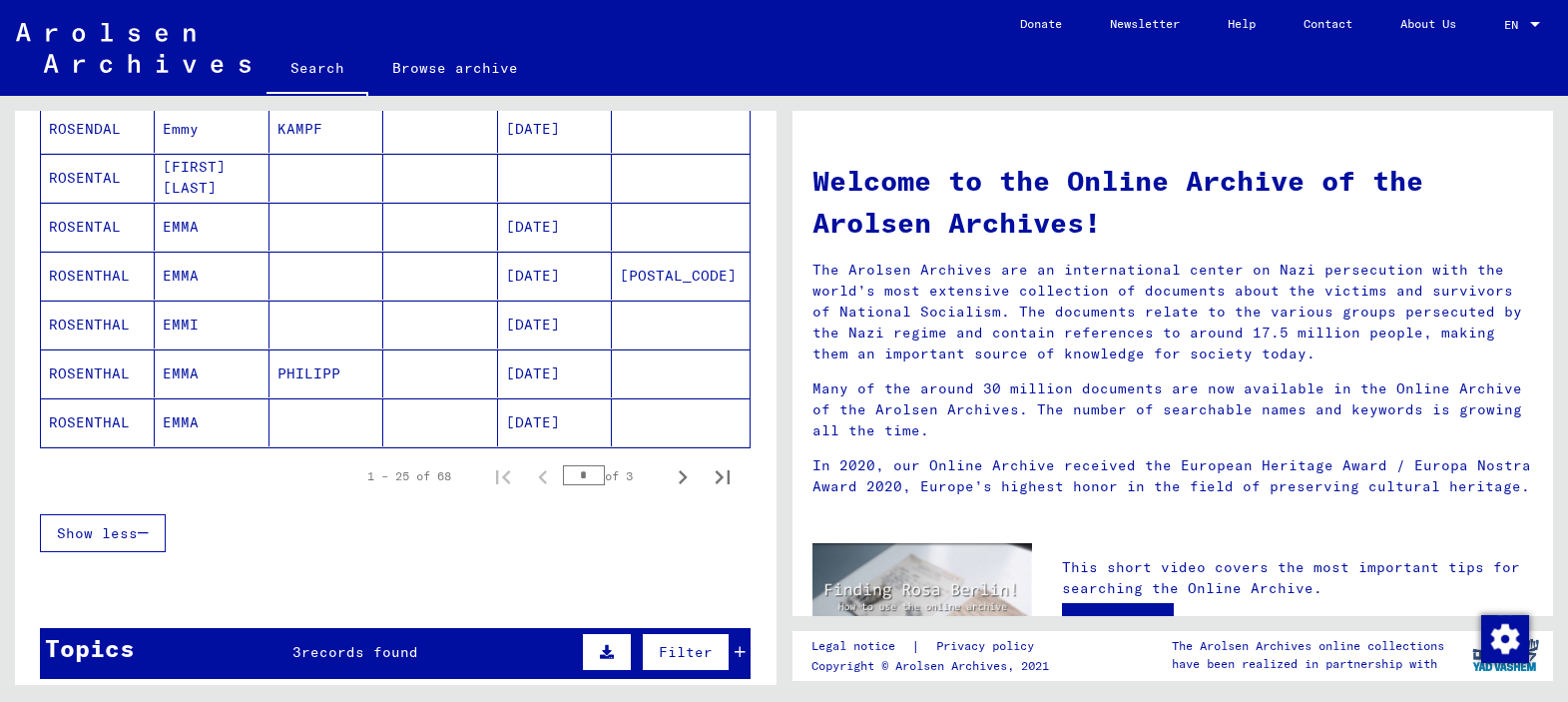 scroll, scrollTop: 1198, scrollLeft: 0, axis: vertical 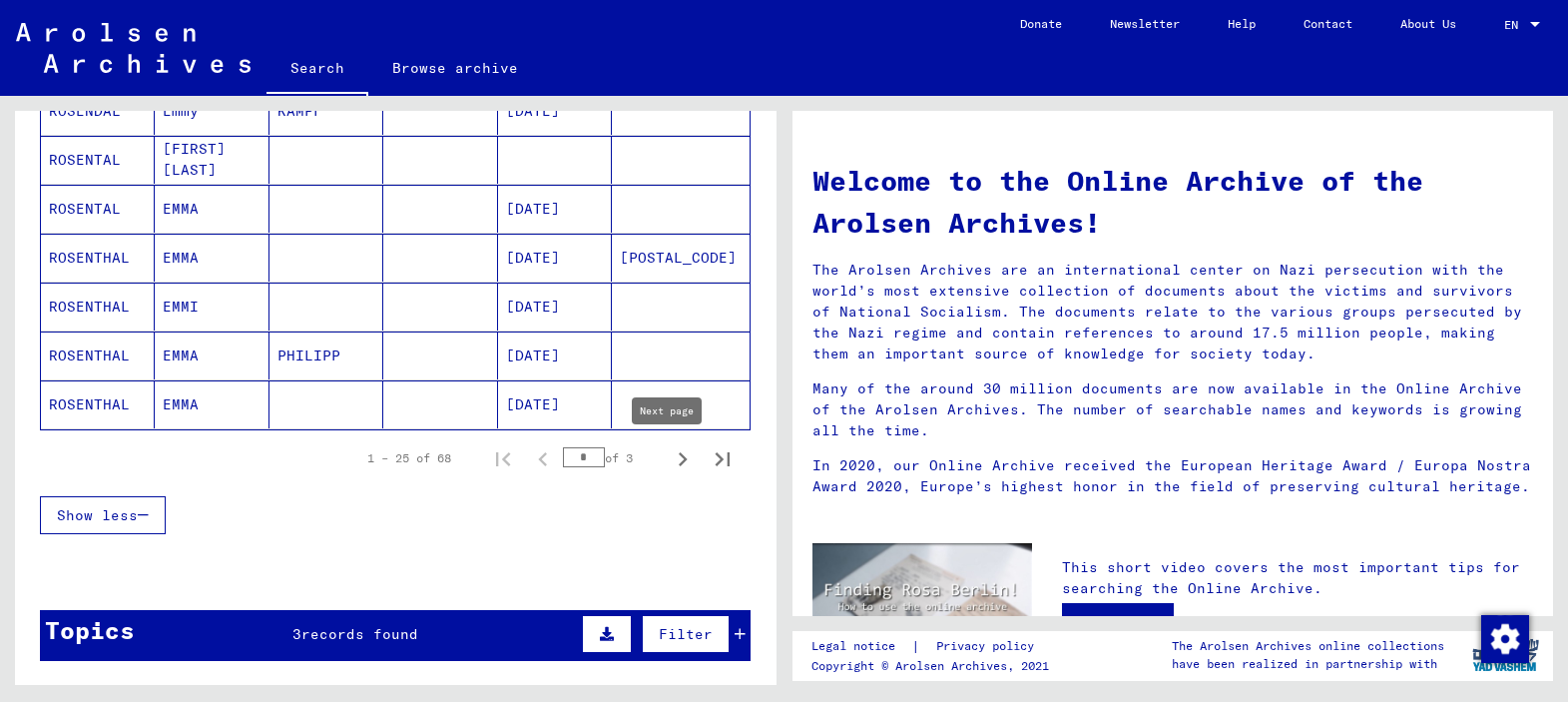 click 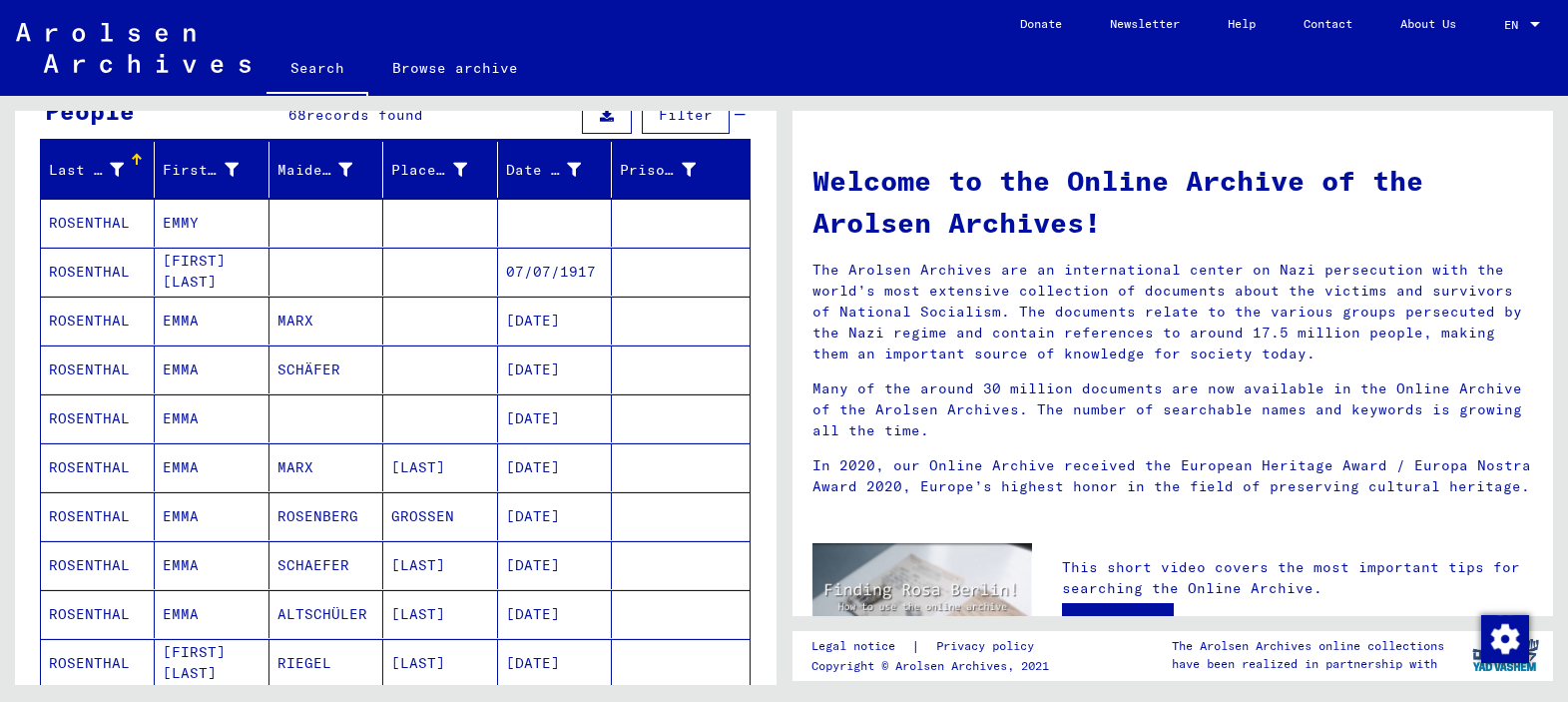 scroll, scrollTop: 200, scrollLeft: 0, axis: vertical 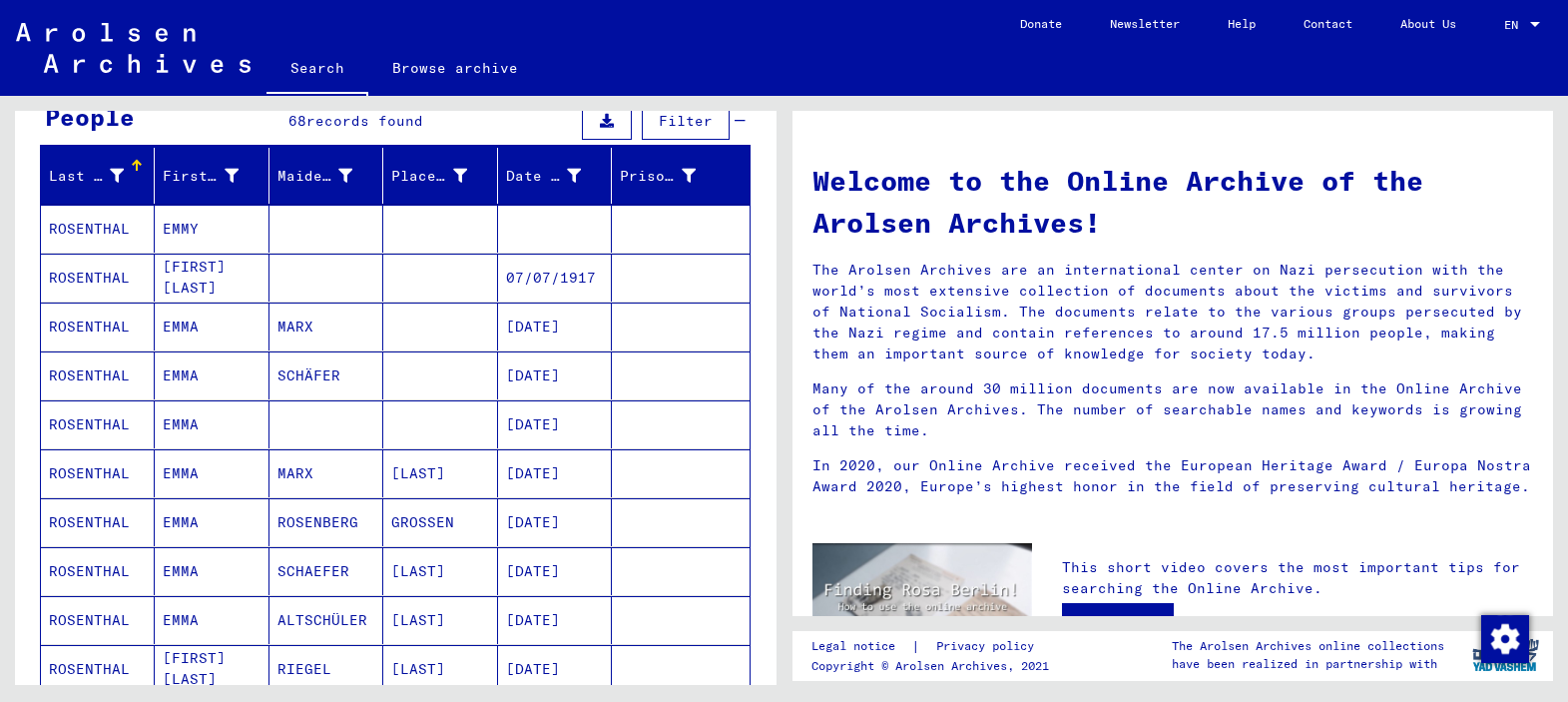 click on "Last Name   First Name   Maiden Name   Place of Birth   Date of Birth   Prisoner #   [LAST]   [FIRST]               [LAST]   [FIRST] [LAST]         [DATE]      [LAST]   [FIRST]   [LAST]      [DATE]      [LAST]   [FIRST]   [LAST]      [DATE]      [LAST]   [FIRST]         [DATE]      [LAST]   [FIRST]   [LAST]   [CITY]   [DATE]      [LAST]   [FIRST]   [LAST]   [CITY]   [DATE]      [LAST]   [FIRST]   [LAST]   [CITY]   [DATE]      [LAST]   [FIRST]   [LAST]   [CITY]   [DATE]      [LAST]   [FIRST] [LAST]   [LAST]   [DATE]      [LAST]   [FIRST]   [CITY]      [DATE]      [LAST]   [FIRST]         [DATE]      [LAST]   [FIRST]         [DATE]      [LAST]   [FIRST]         [DATE]      [LAST]   [FIRST]         [DATE]      [LAST]   [FIRST]   [LAST]            [LAST]   [FIRST] [LAST]         [DATE]      [LAST]   [FIRST] [LAST]         [DATE]      [LAST]   [FIRST]               [LAST]   [FIRST]   [LAST]      [DATE]      [LAST]  *" at bounding box center (395, 853) 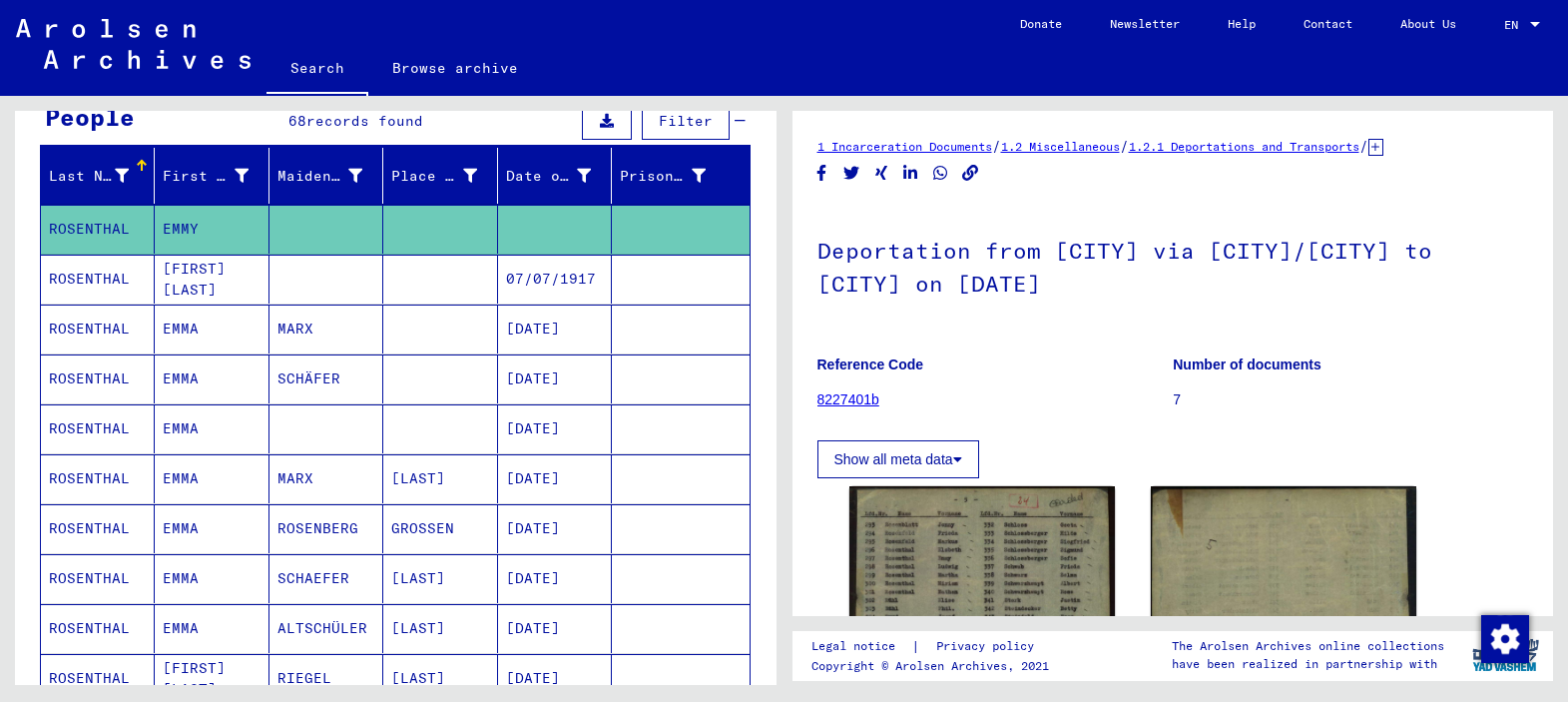 scroll, scrollTop: 0, scrollLeft: 0, axis: both 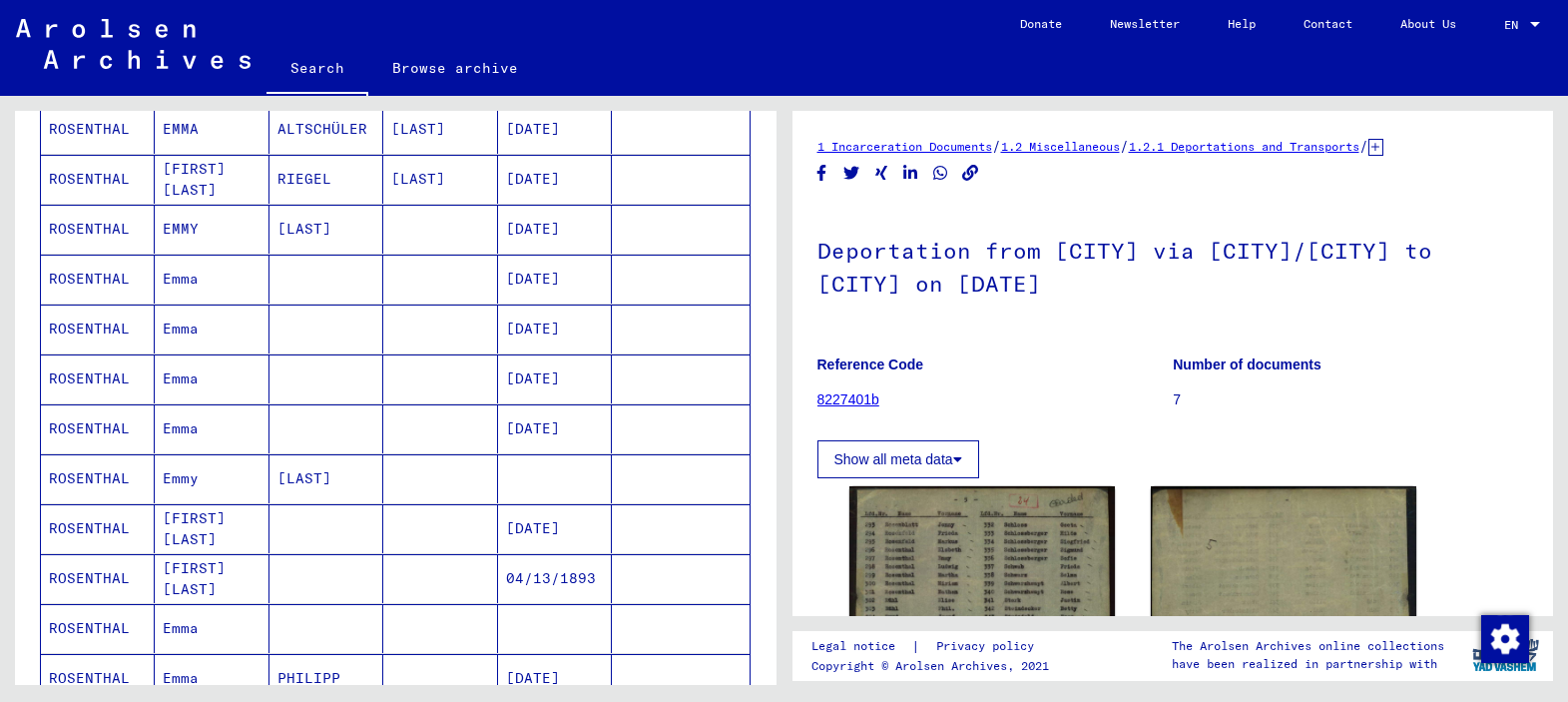 click on "ROSENTHAL" at bounding box center (98, 528) 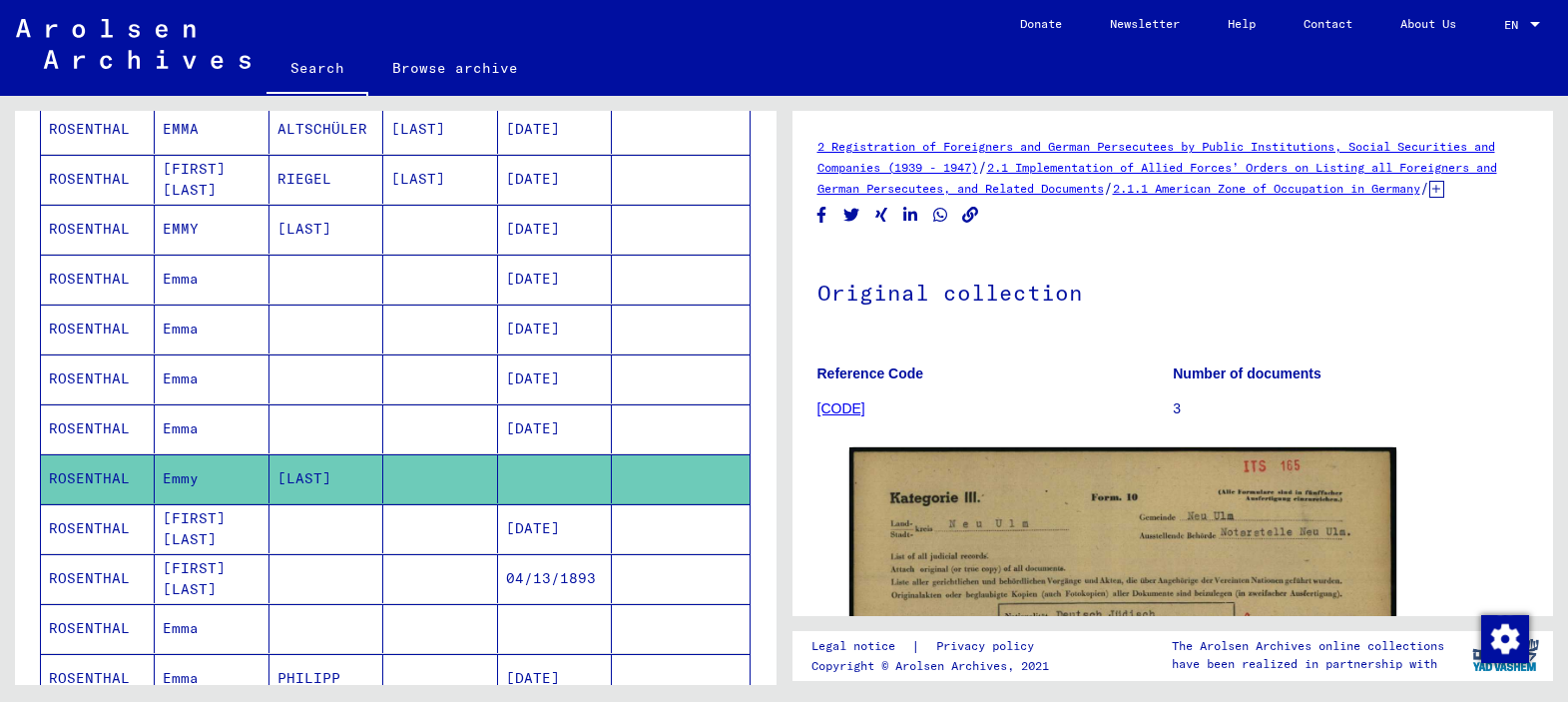 scroll, scrollTop: 0, scrollLeft: 0, axis: both 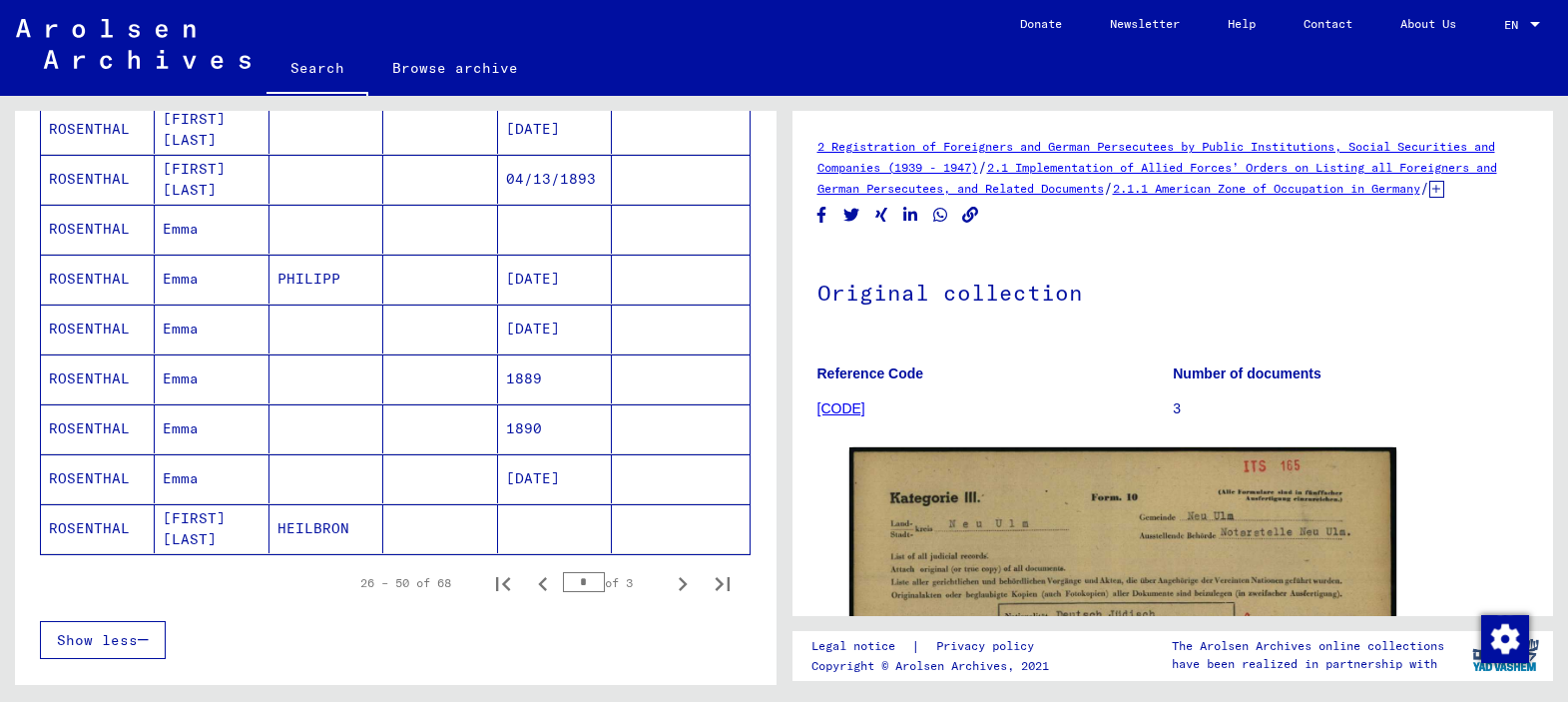 click on "ROSENTHAL" at bounding box center [98, 279] 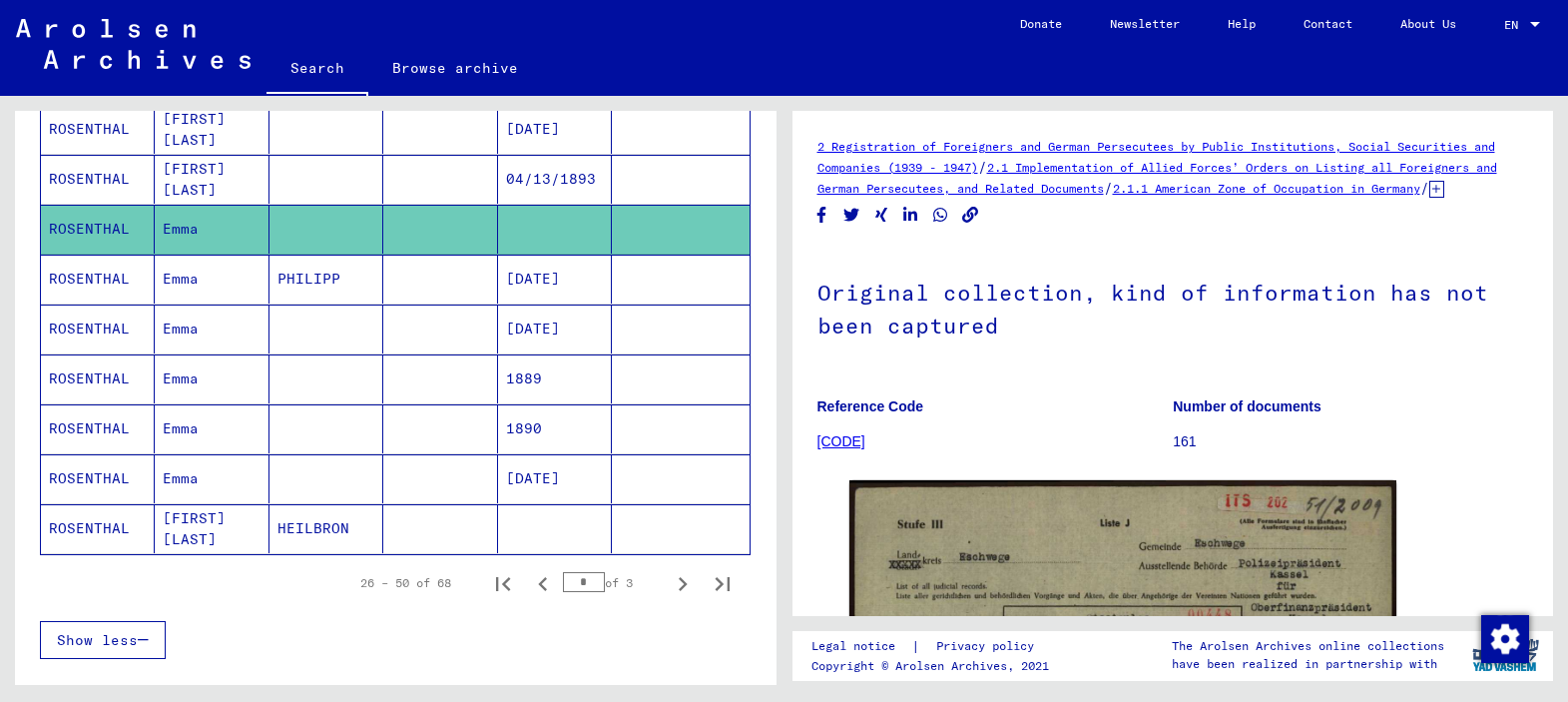scroll, scrollTop: 0, scrollLeft: 0, axis: both 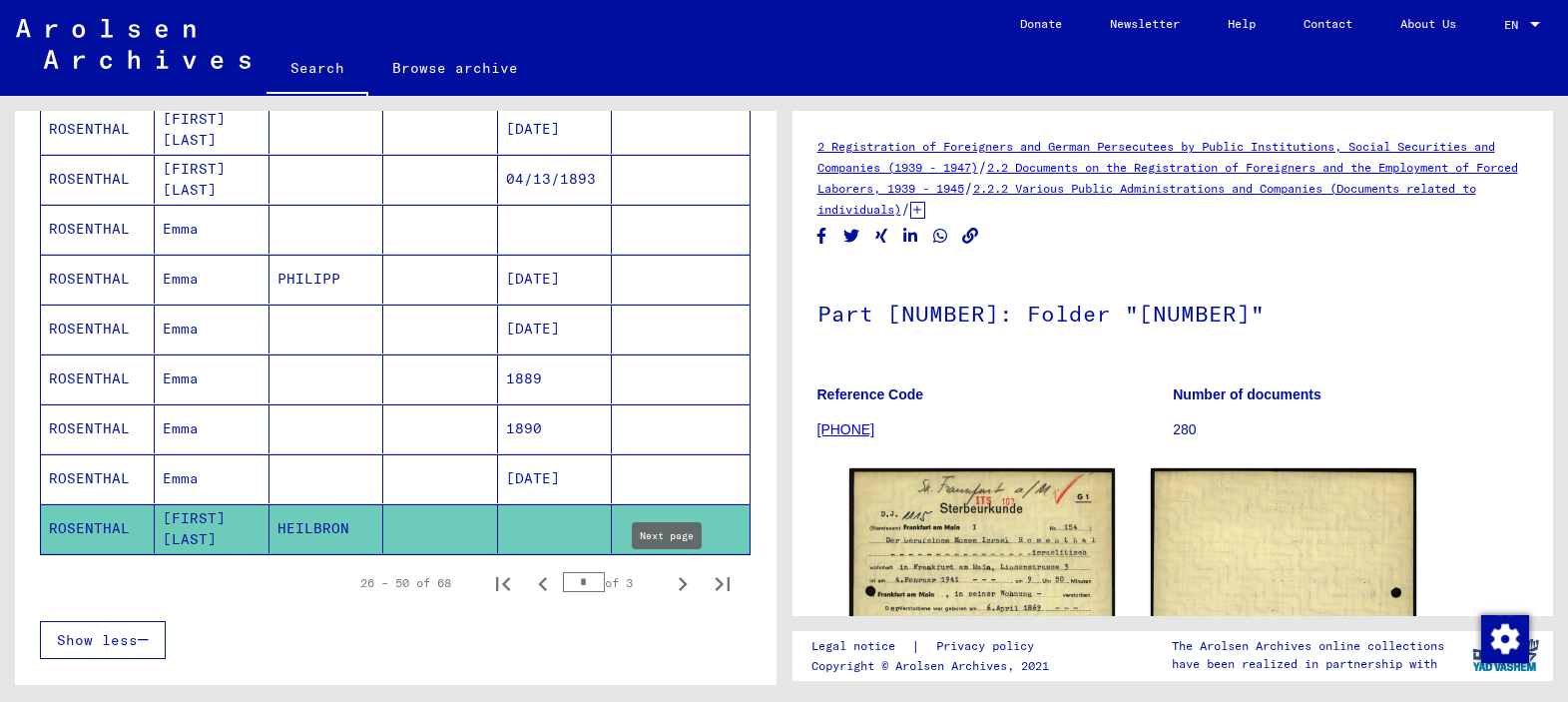 click 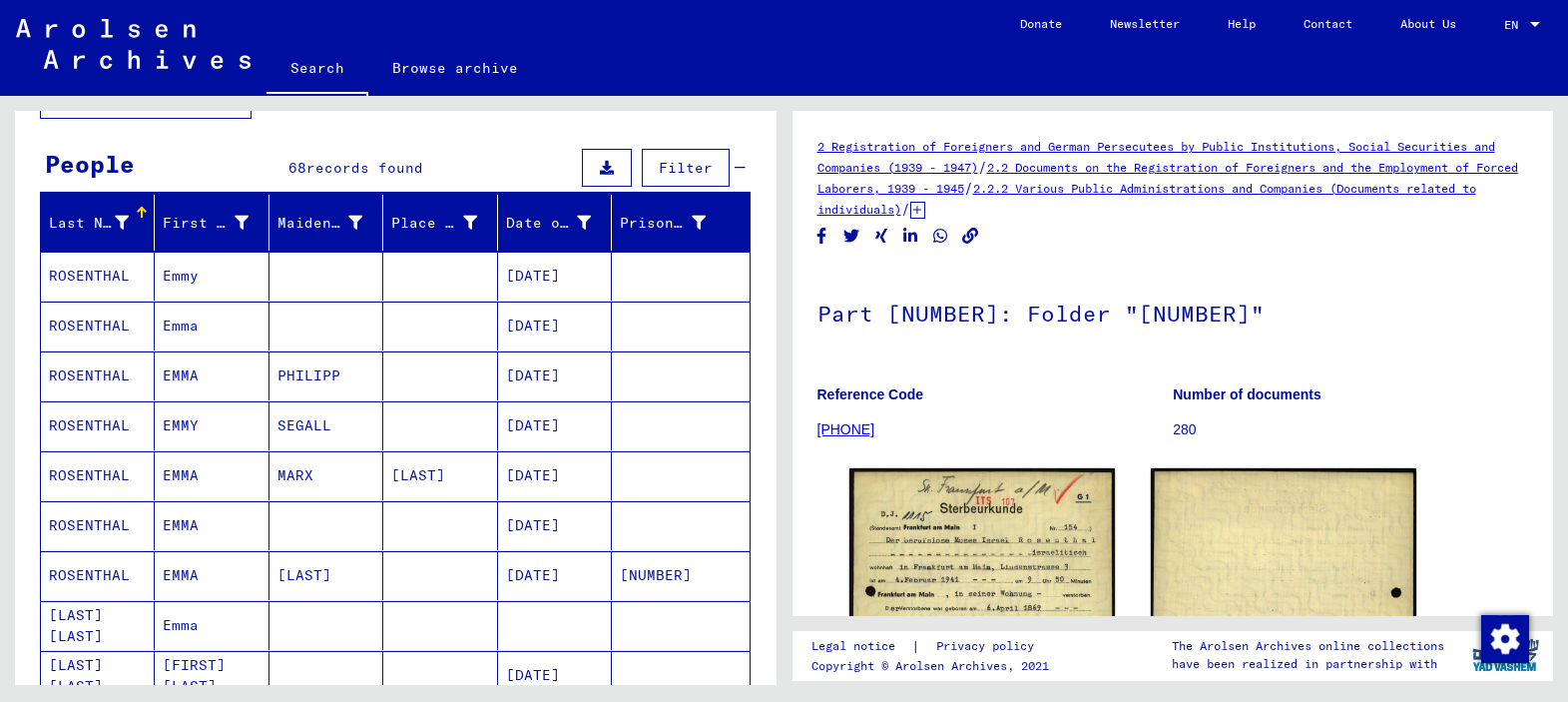 scroll, scrollTop: 200, scrollLeft: 0, axis: vertical 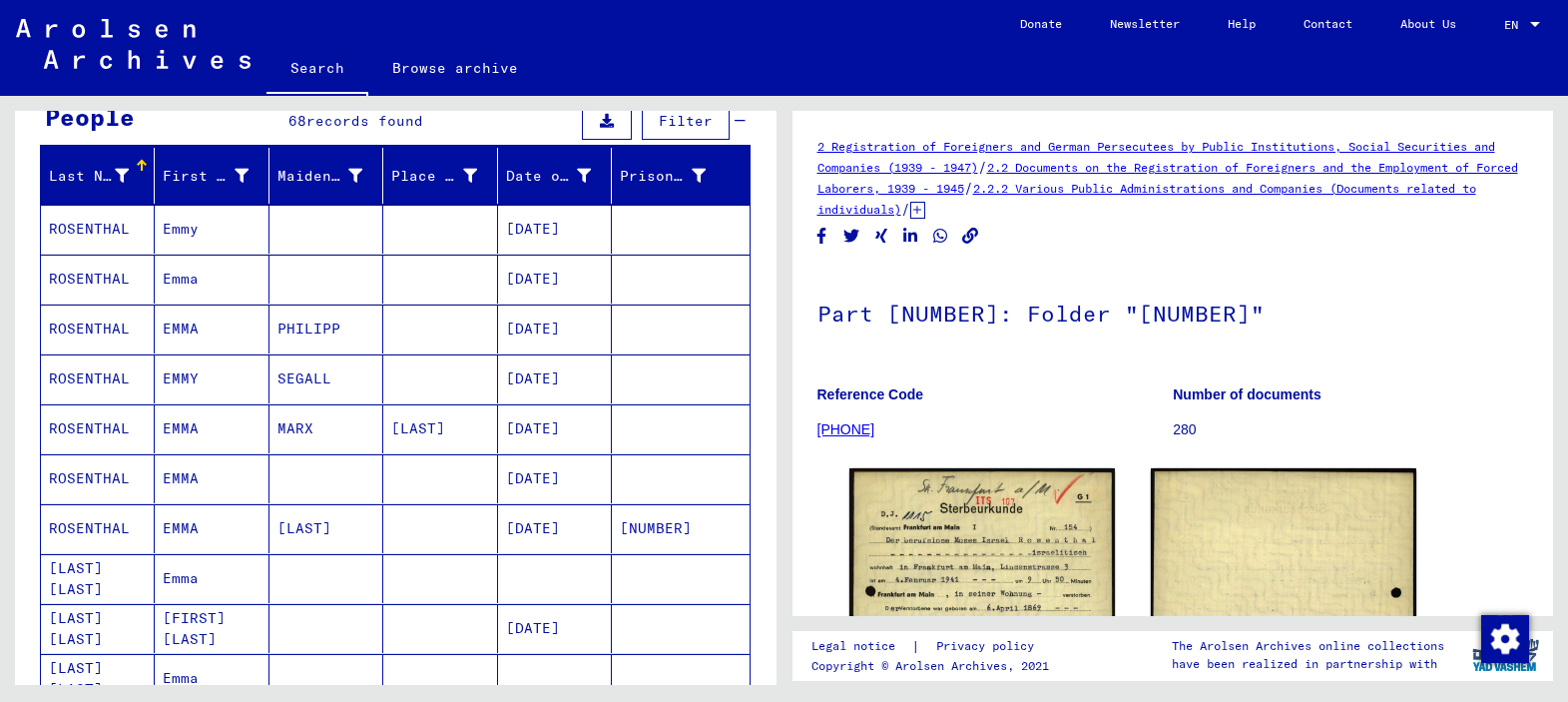 click on "Emmy" at bounding box center [212, 279] 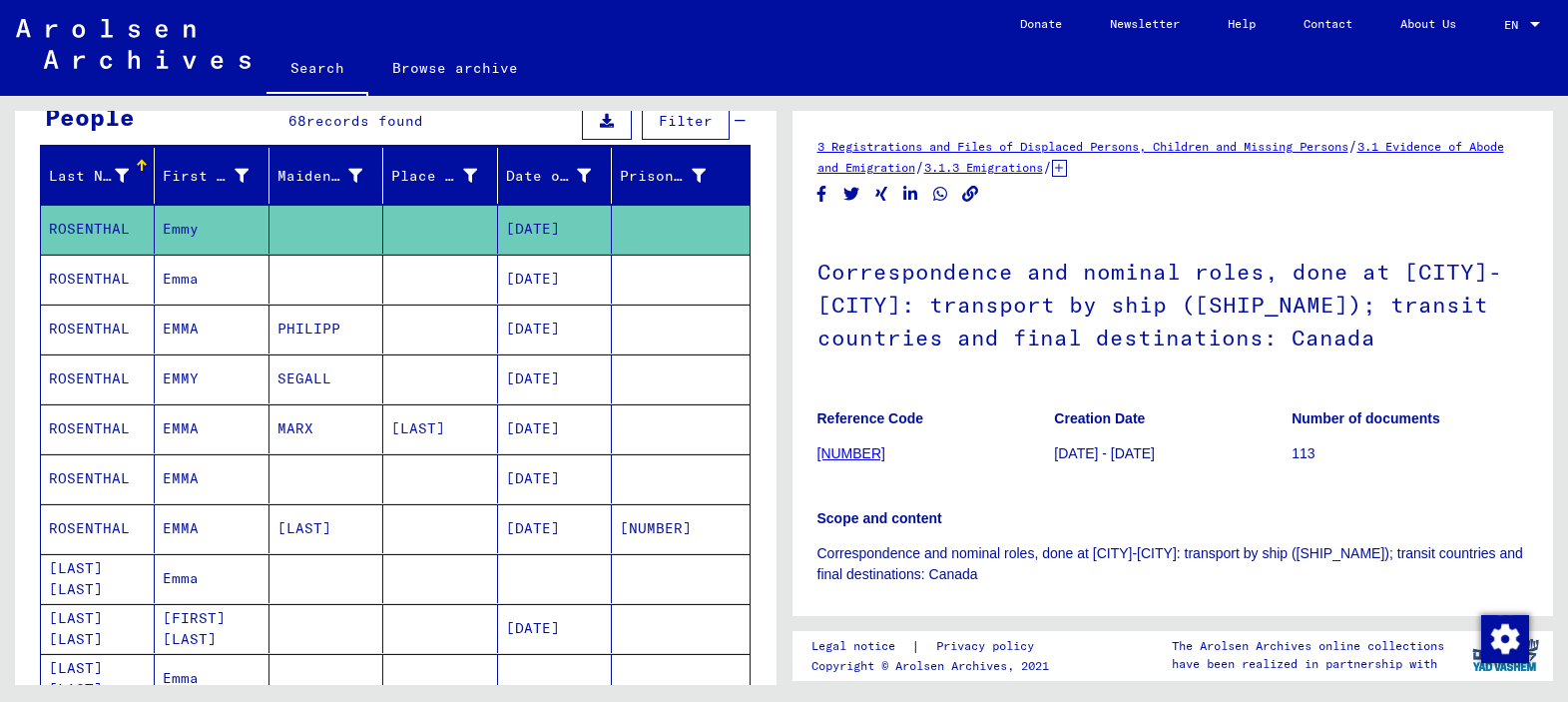 scroll, scrollTop: 0, scrollLeft: 0, axis: both 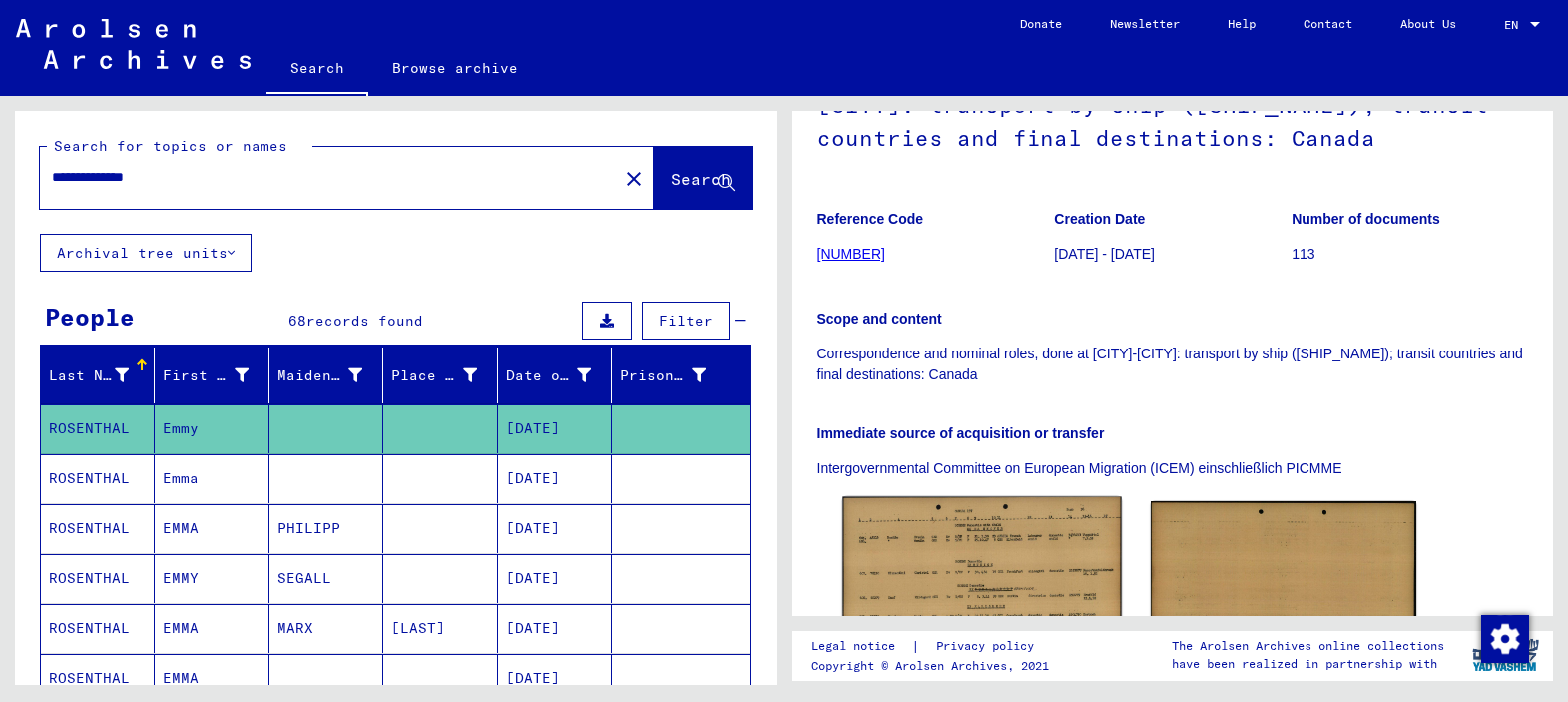 click 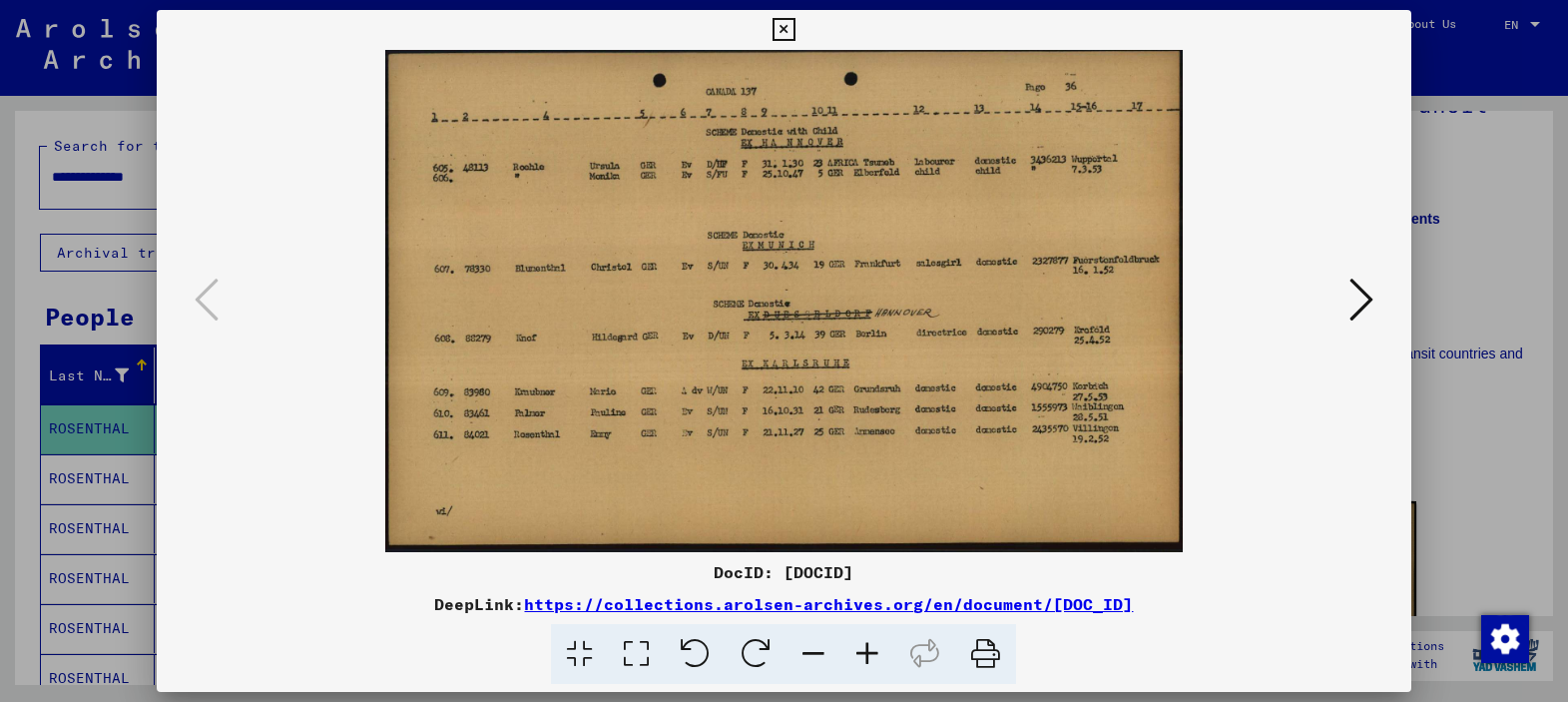 click at bounding box center (784, 30) 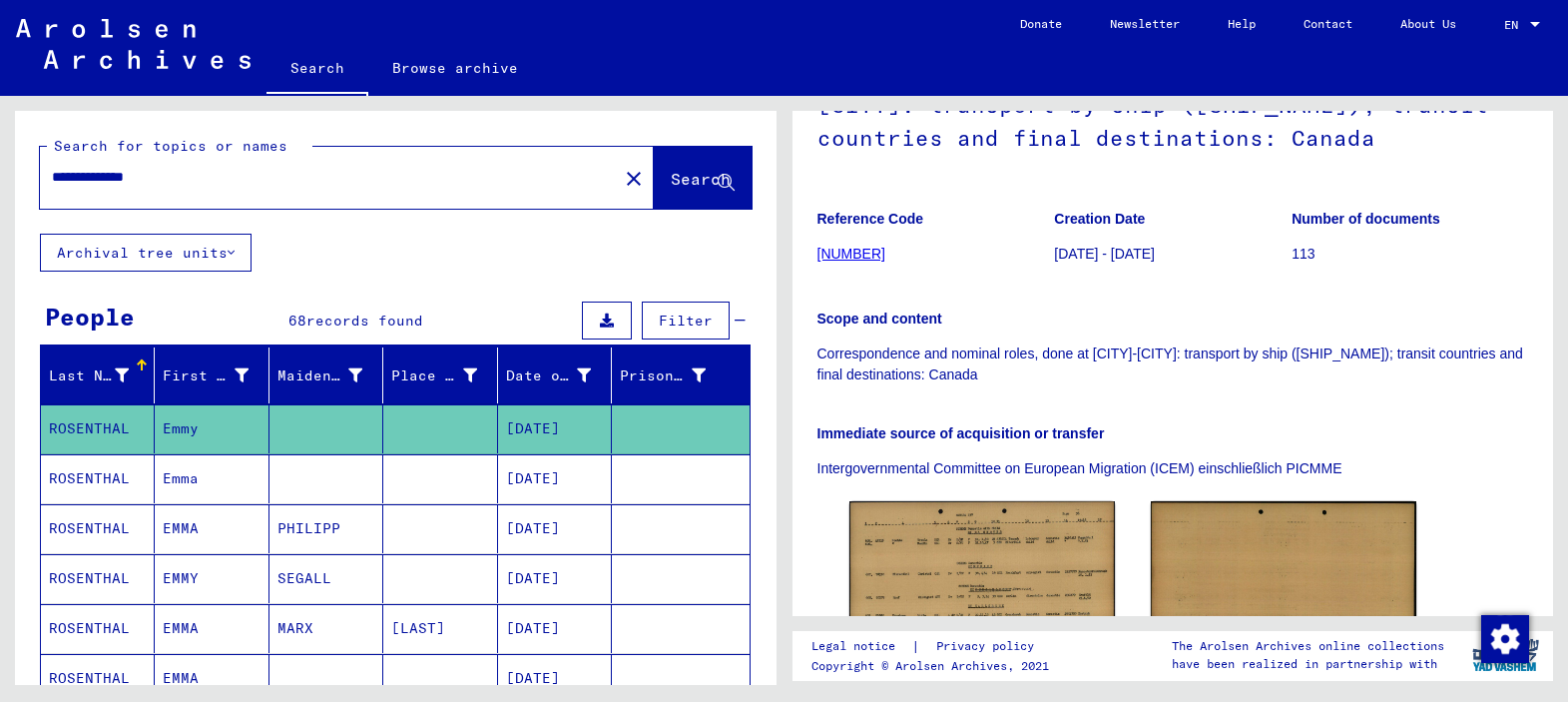 click on "[NUMBER]" 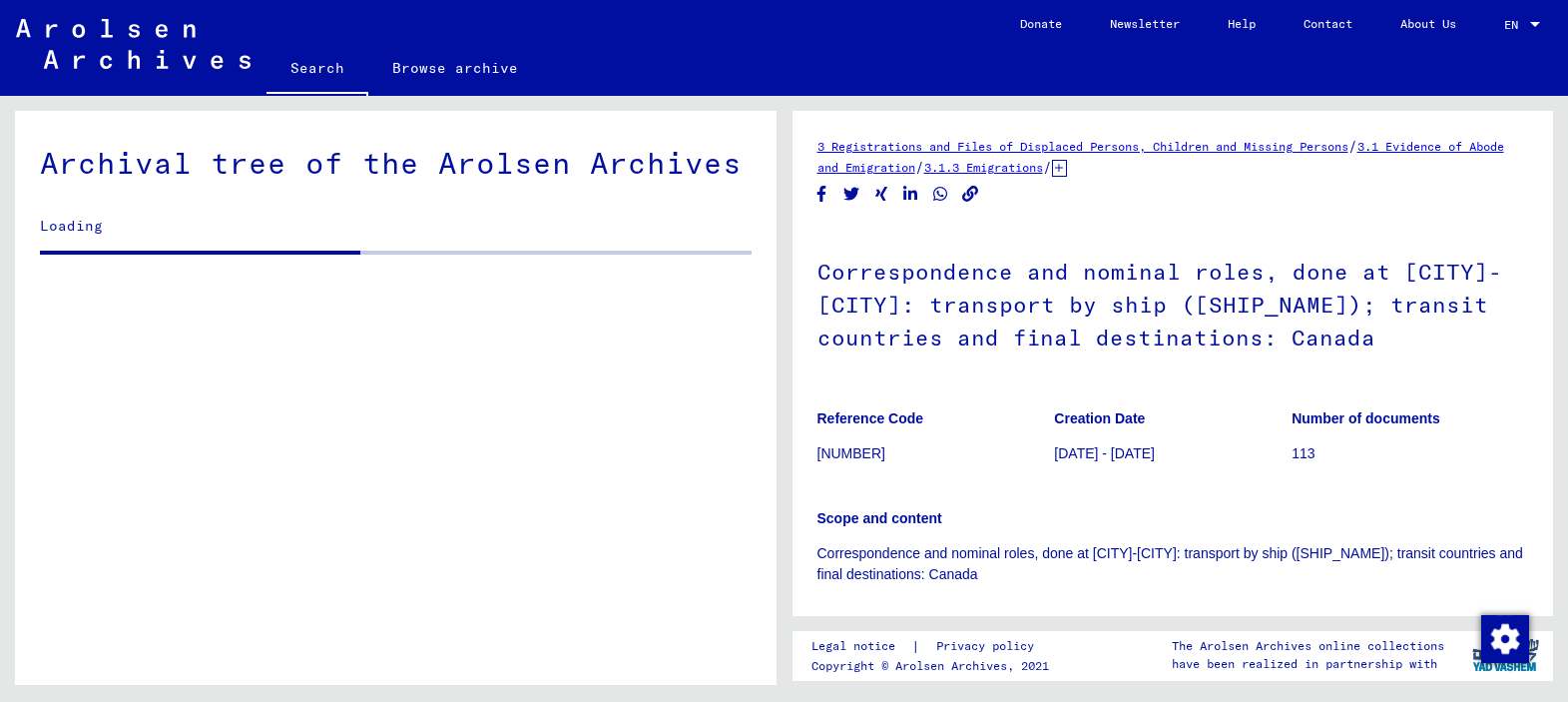 scroll, scrollTop: 15107, scrollLeft: 0, axis: vertical 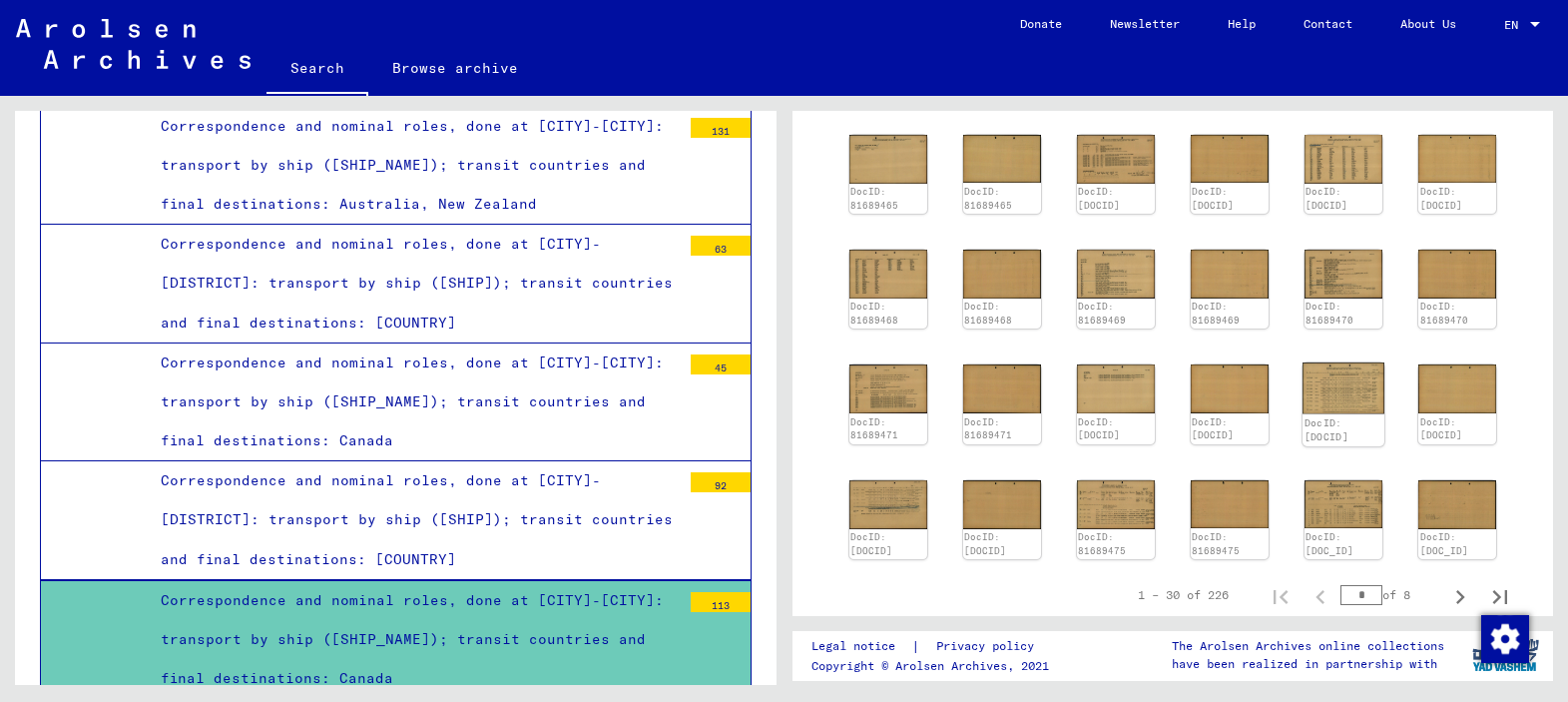 click 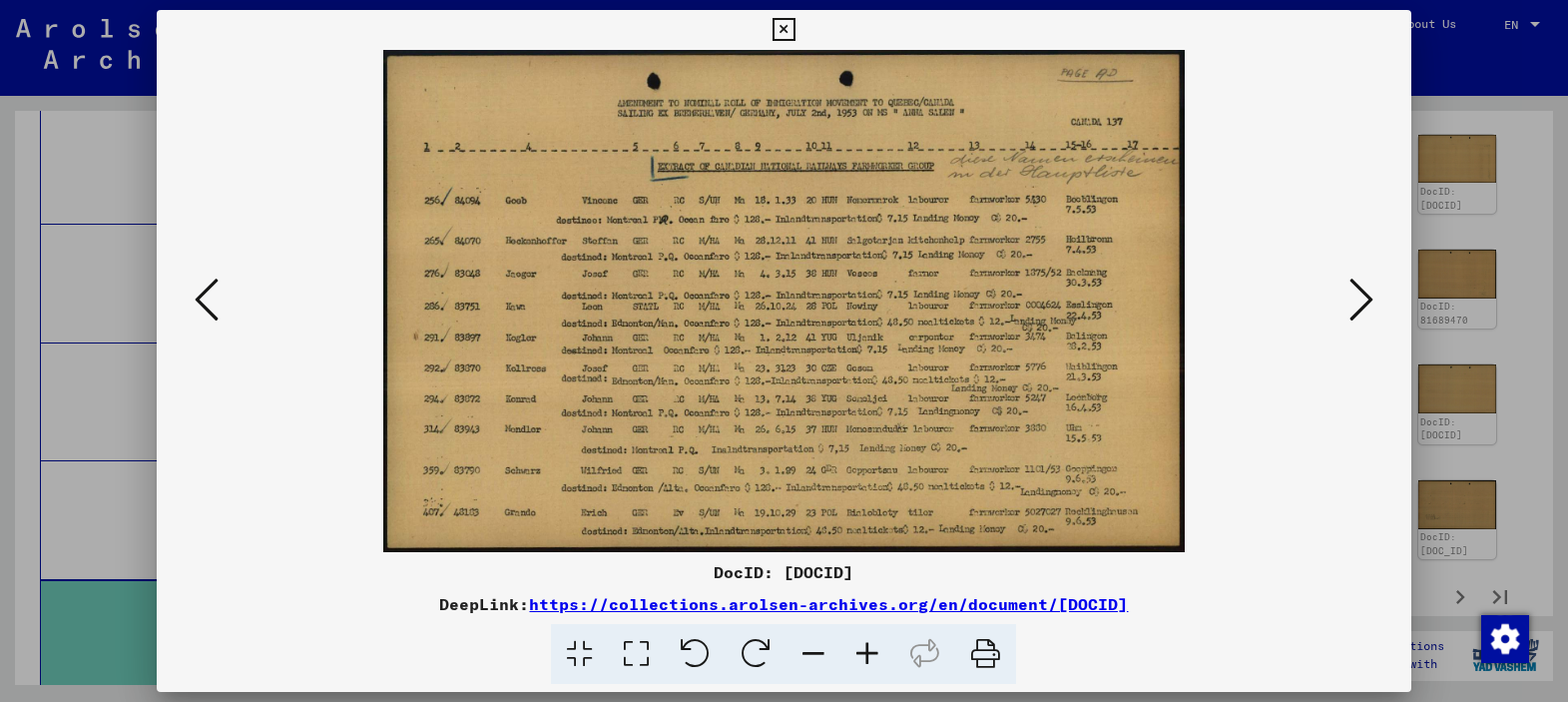 click at bounding box center (867, 654) 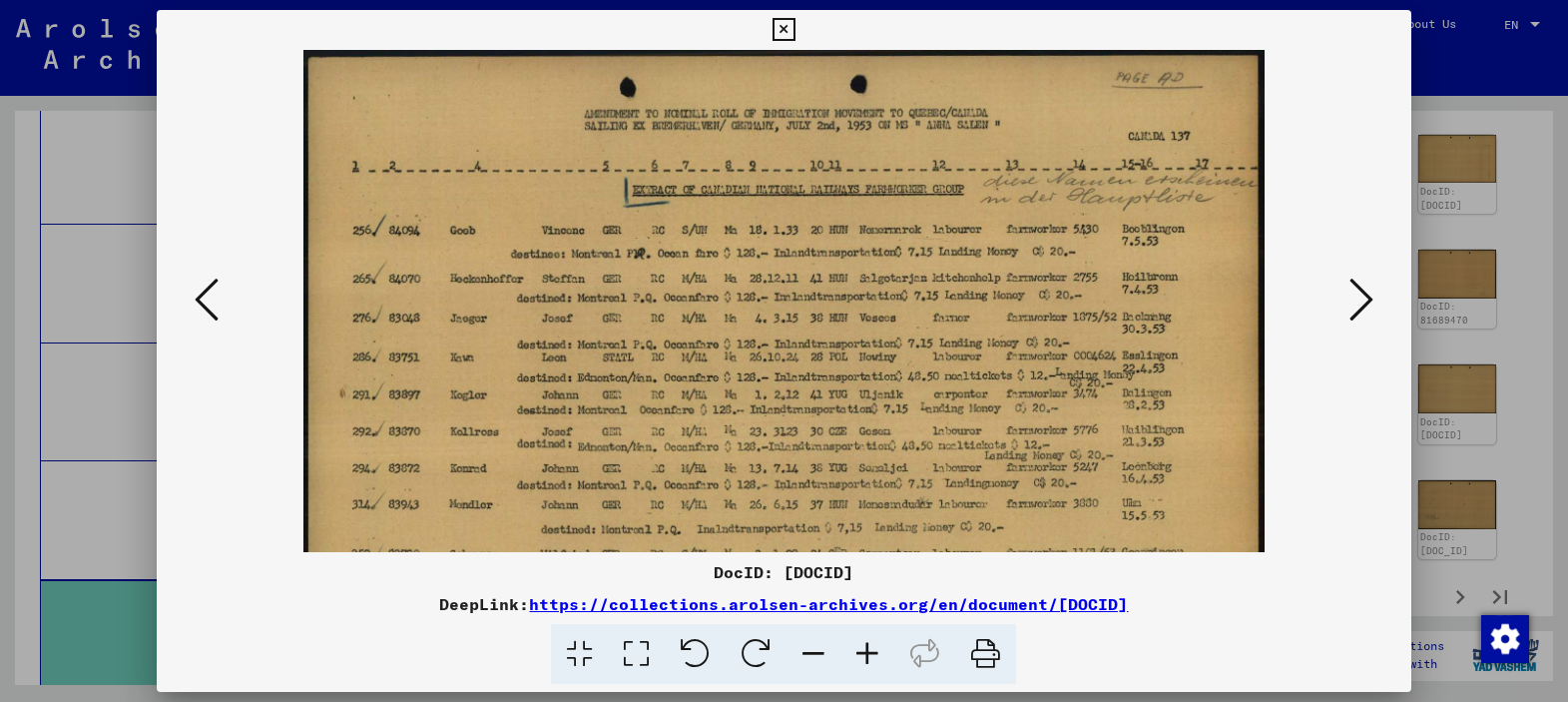 click at bounding box center (867, 654) 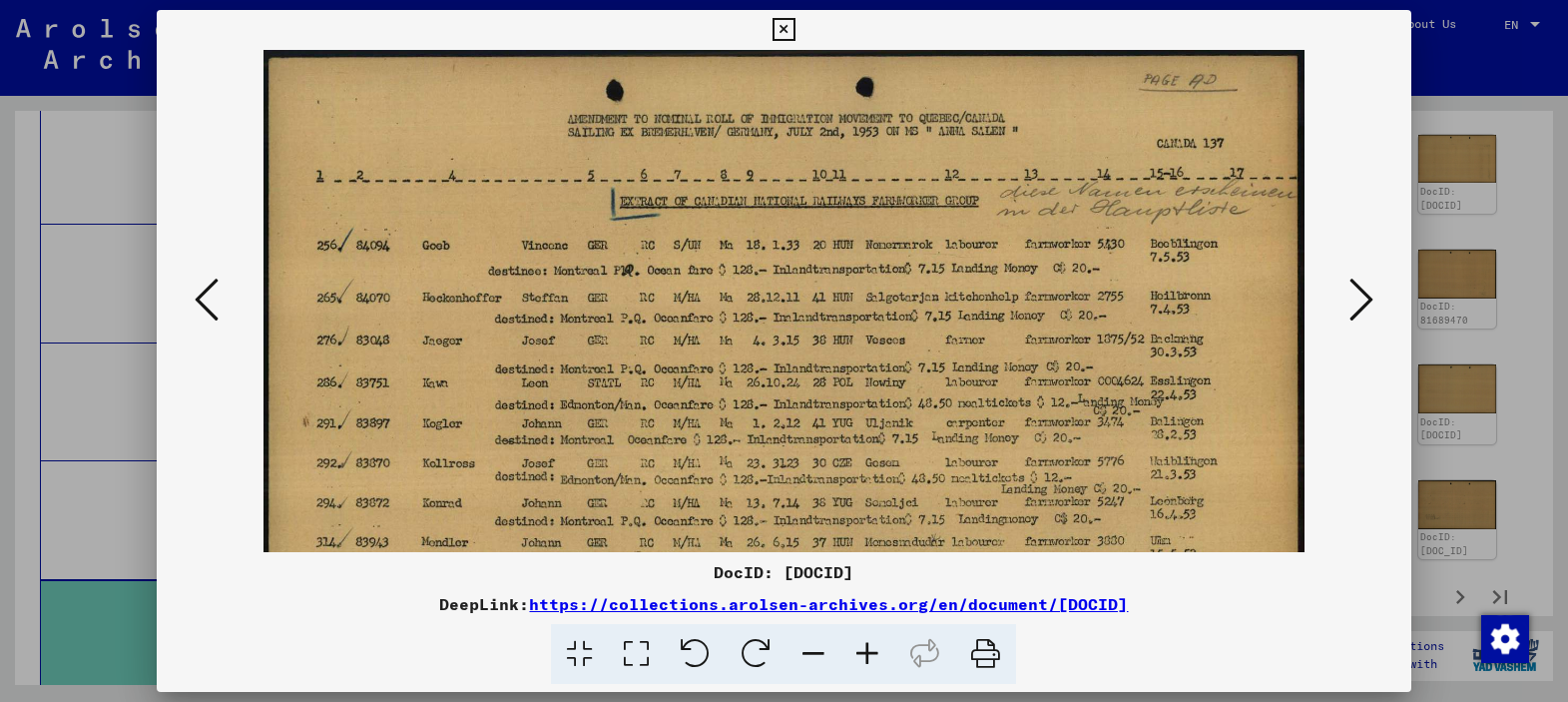 click at bounding box center (867, 654) 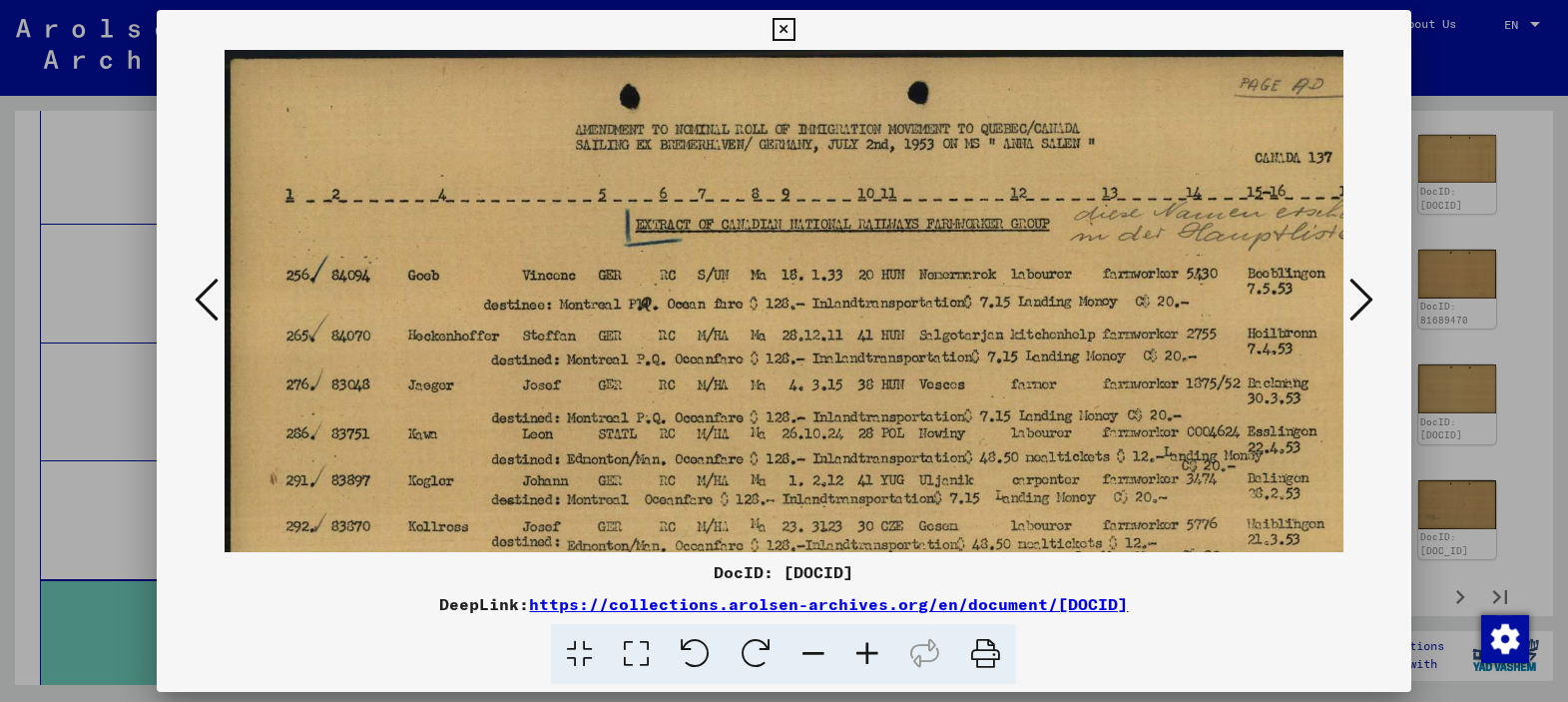 click at bounding box center (867, 654) 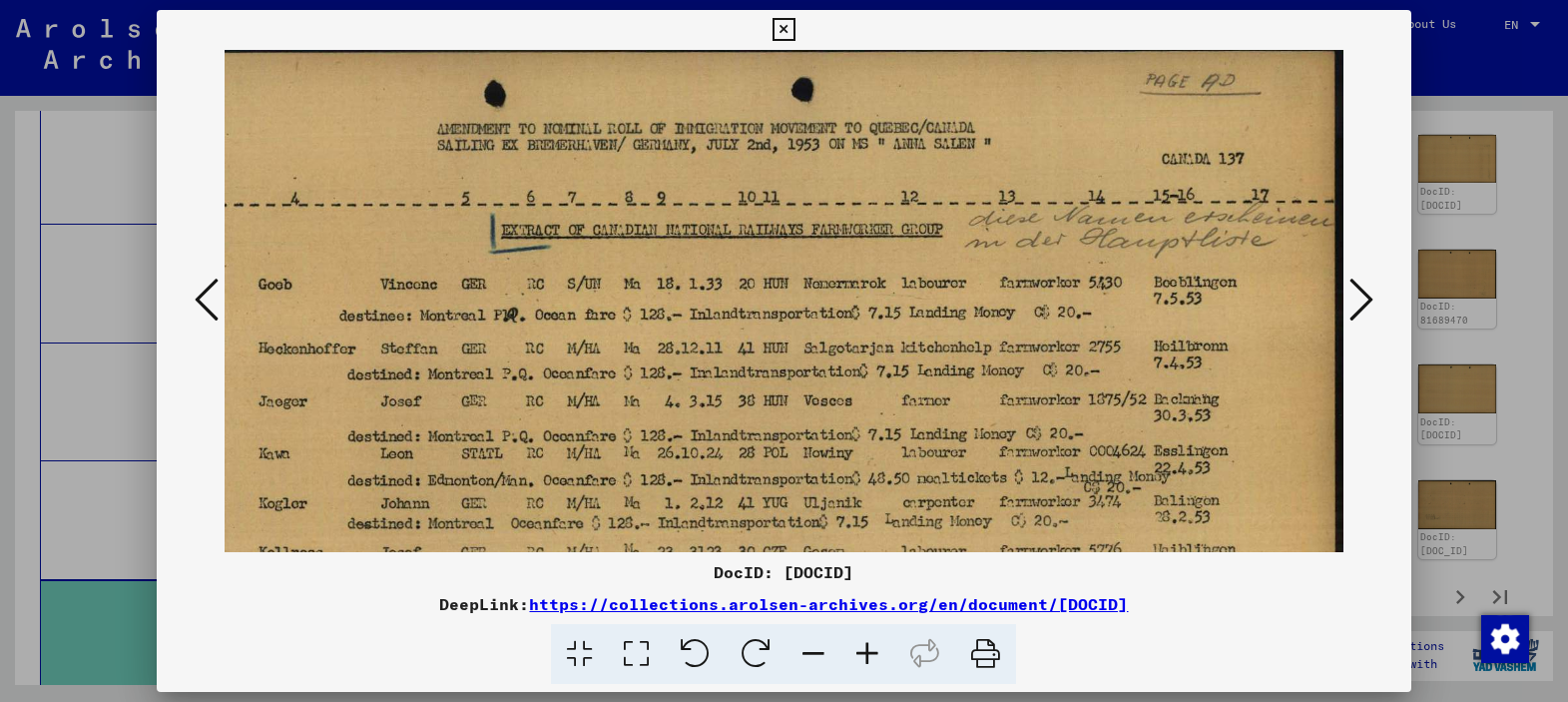 scroll, scrollTop: 0, scrollLeft: 162, axis: horizontal 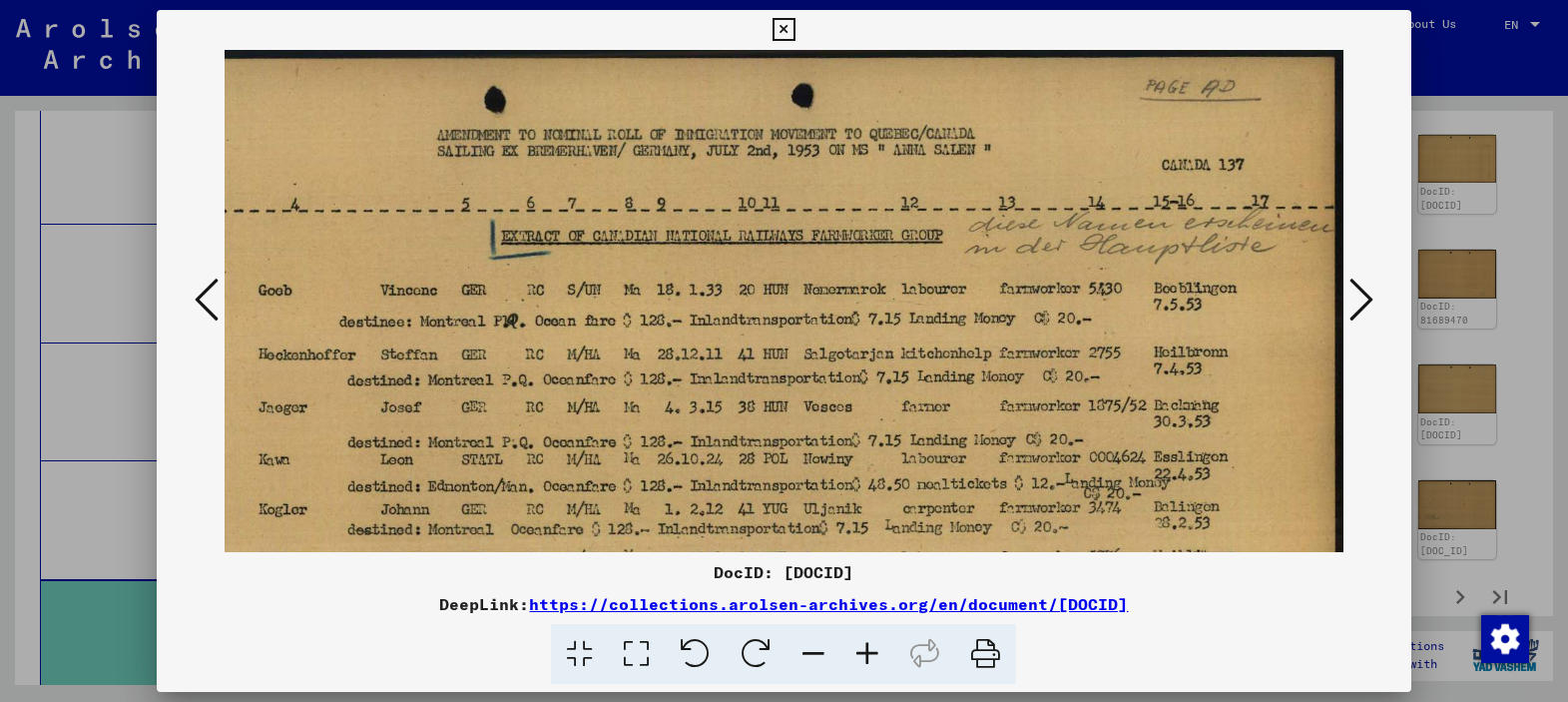 drag, startPoint x: 1203, startPoint y: 268, endPoint x: 1011, endPoint y: 293, distance: 193.62076 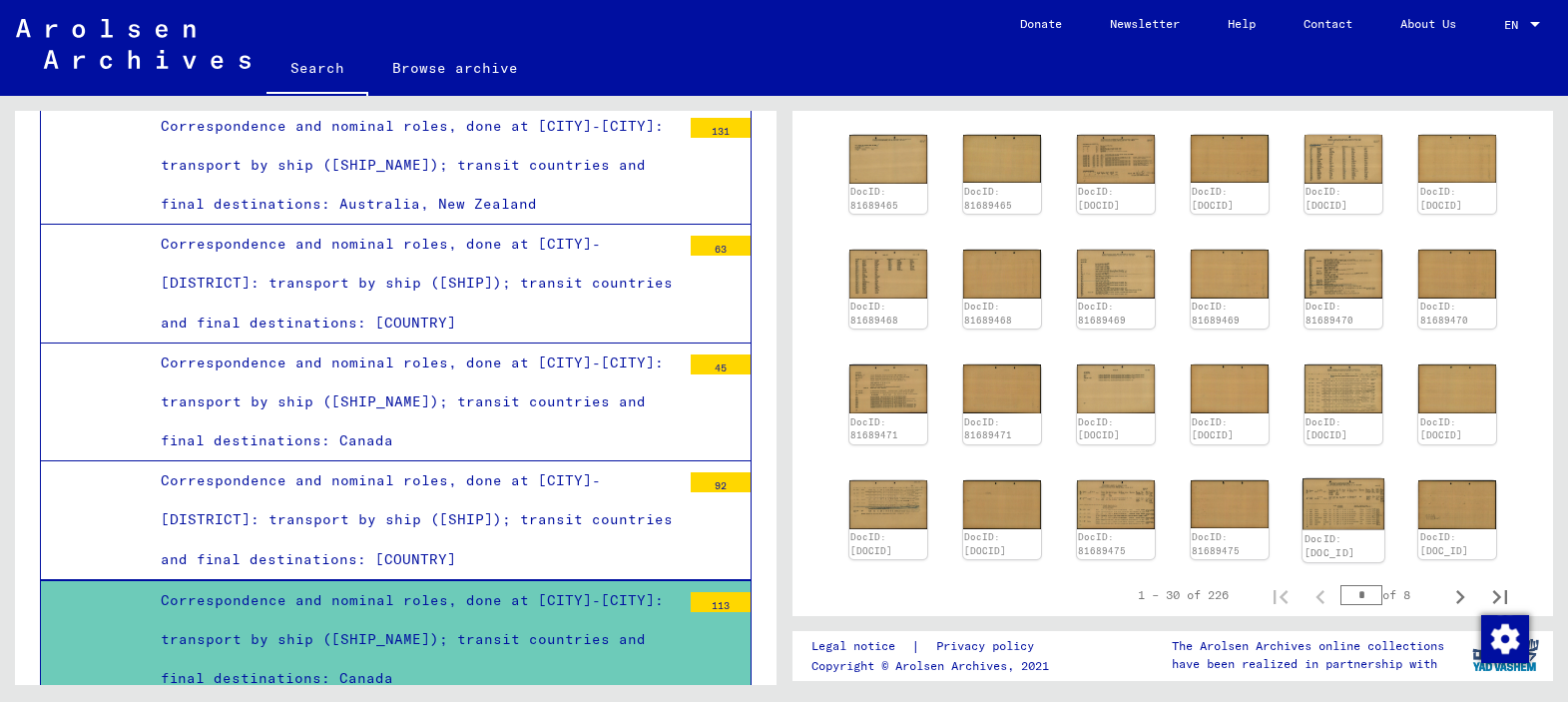 click 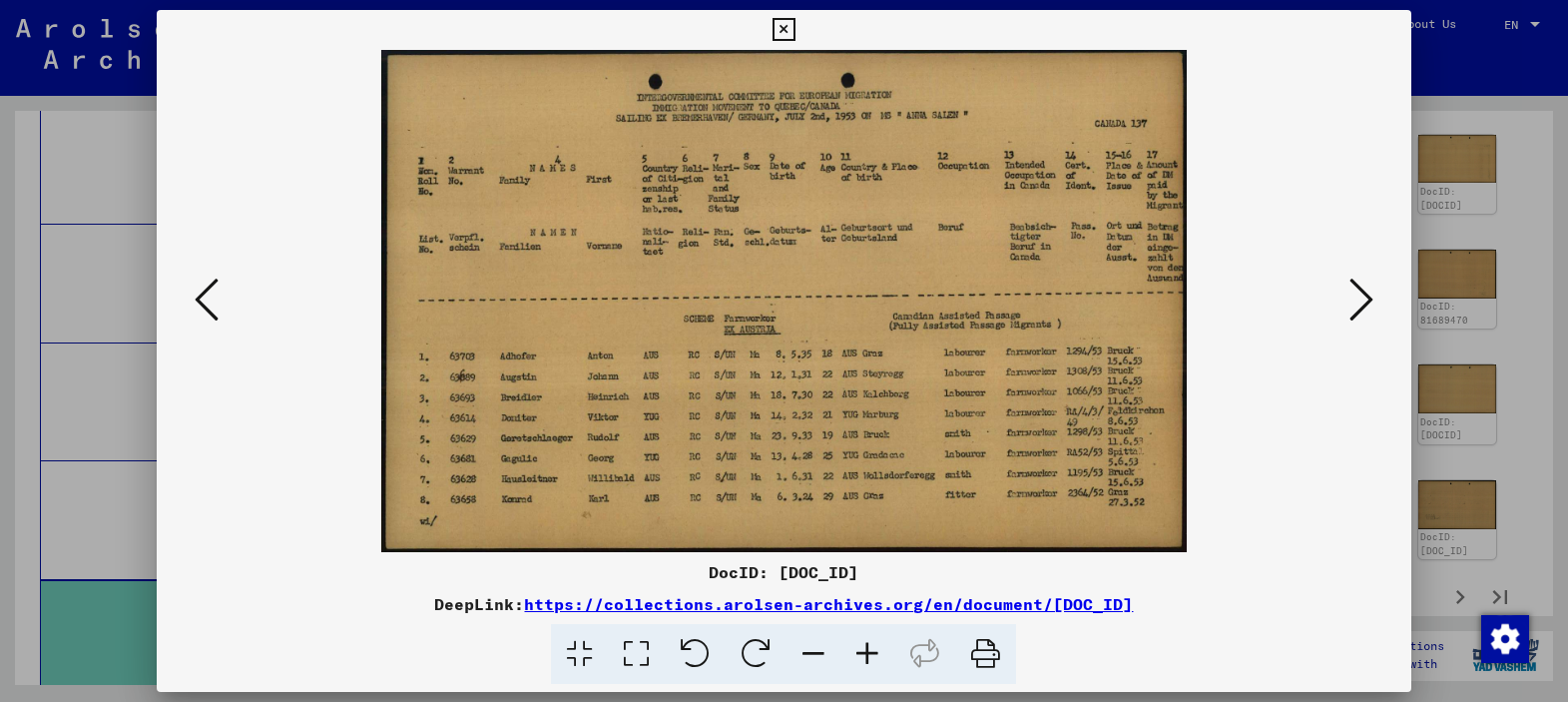click at bounding box center (867, 654) 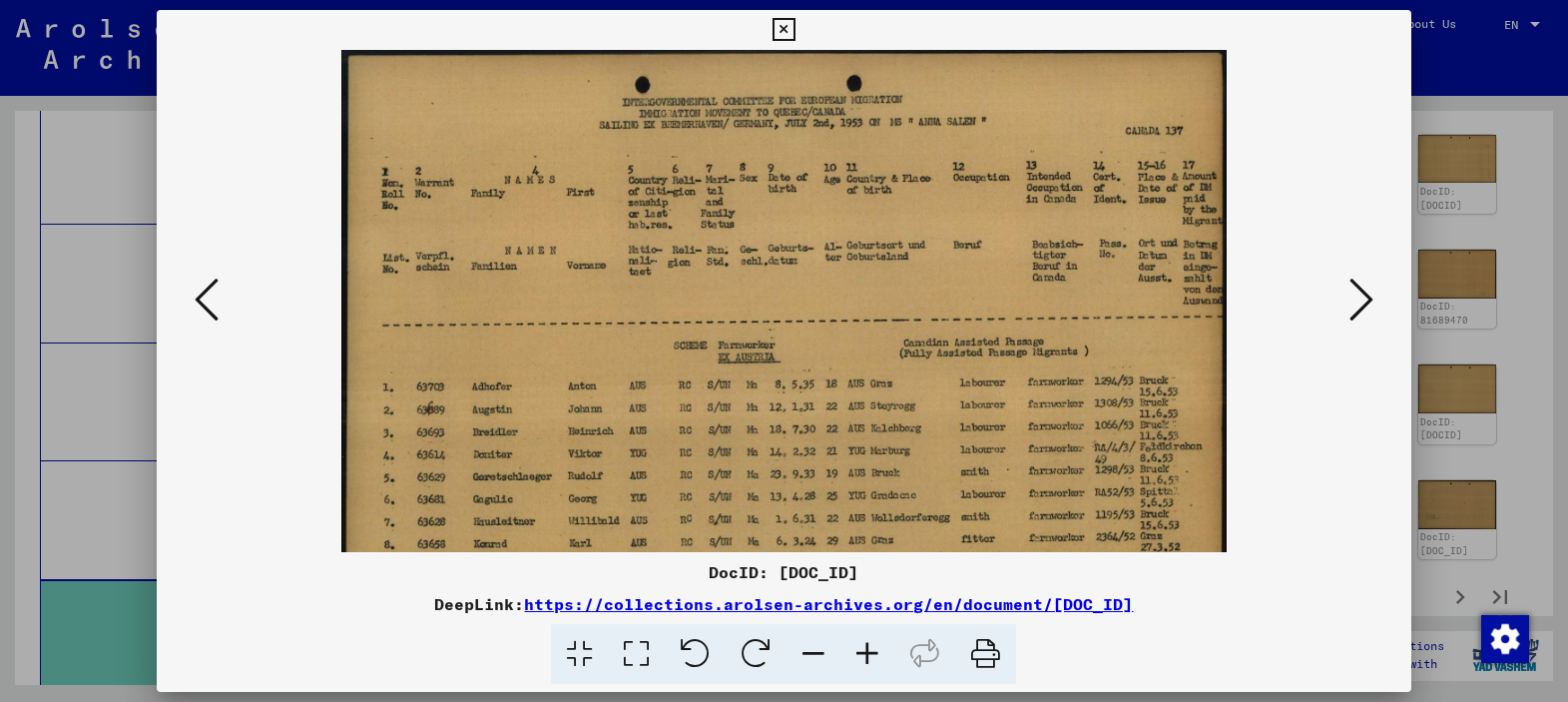 click at bounding box center (867, 654) 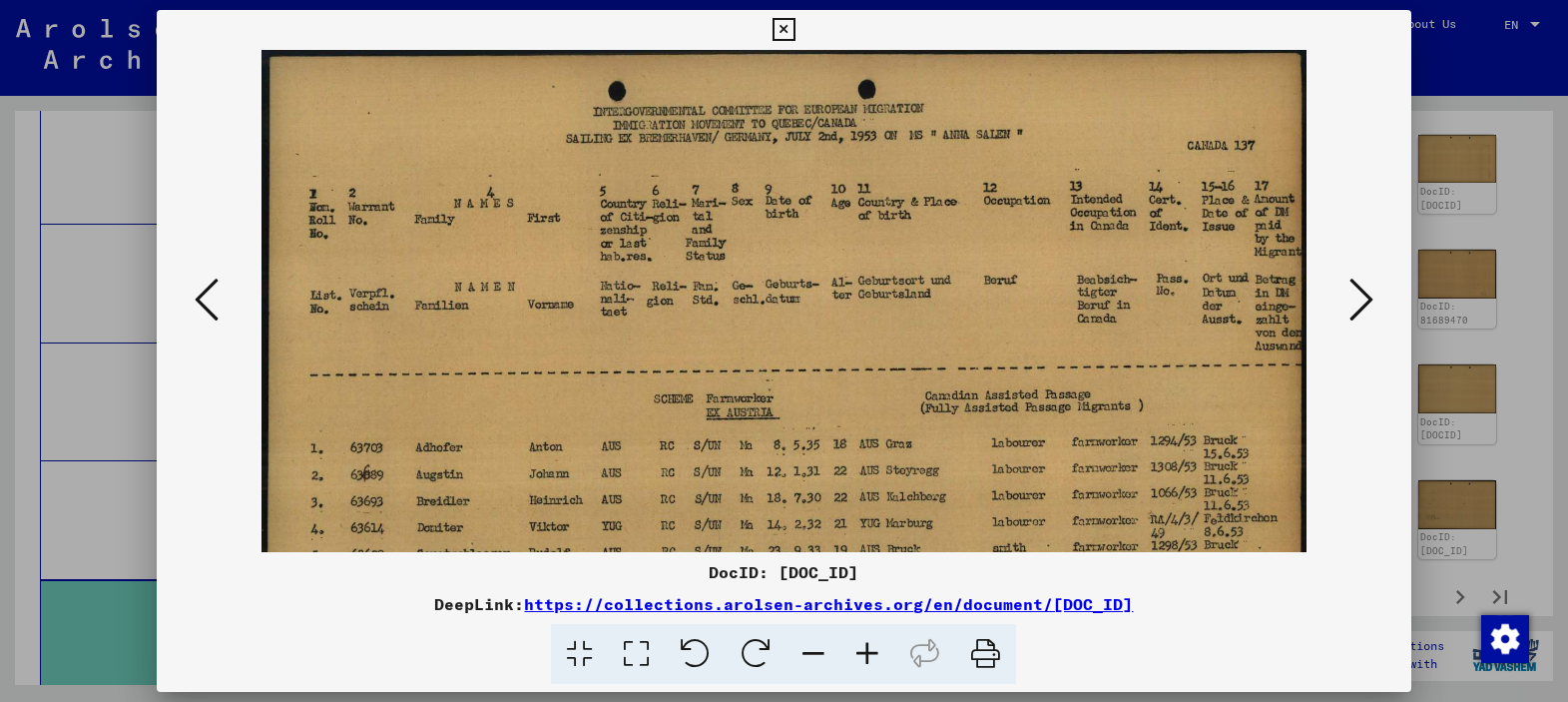 click at bounding box center [867, 654] 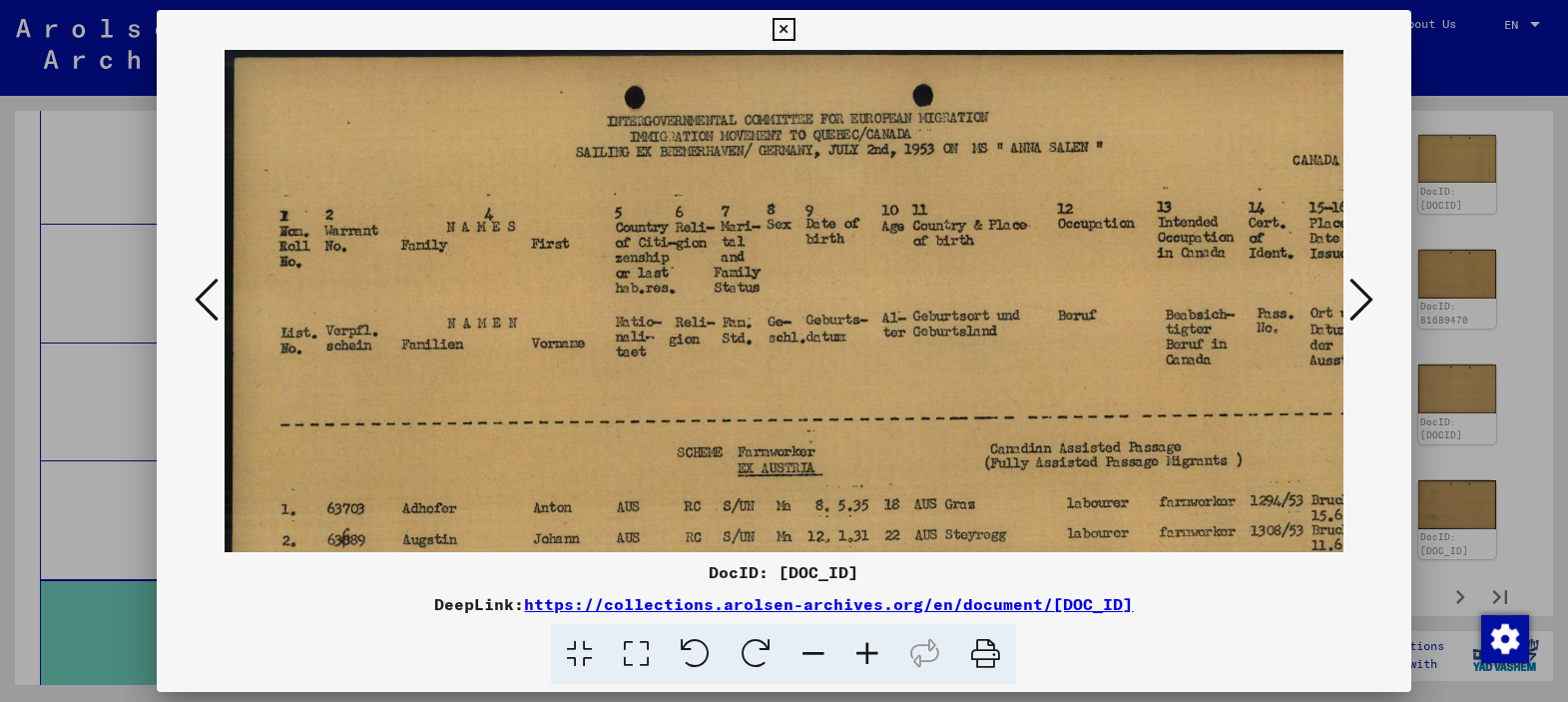 click at bounding box center [867, 654] 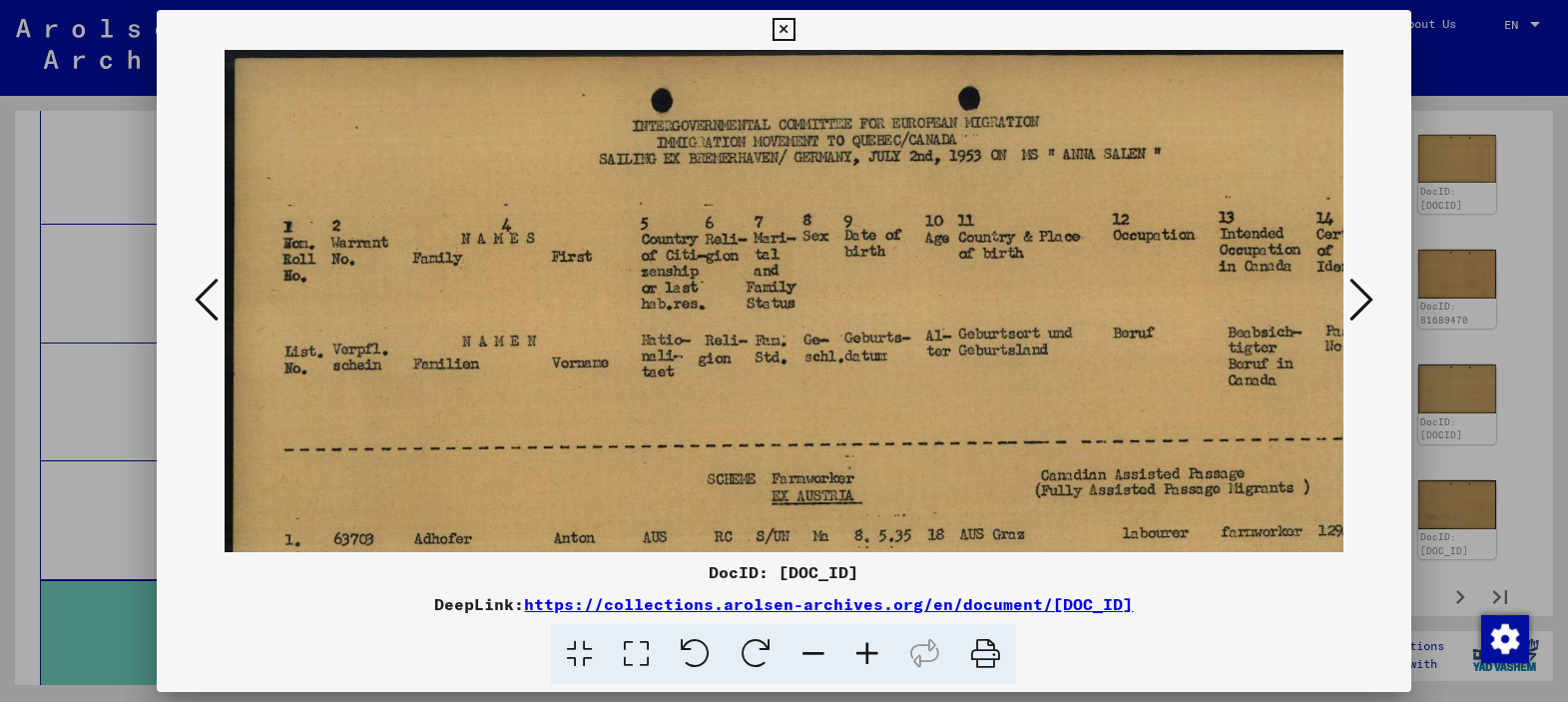 click at bounding box center [867, 654] 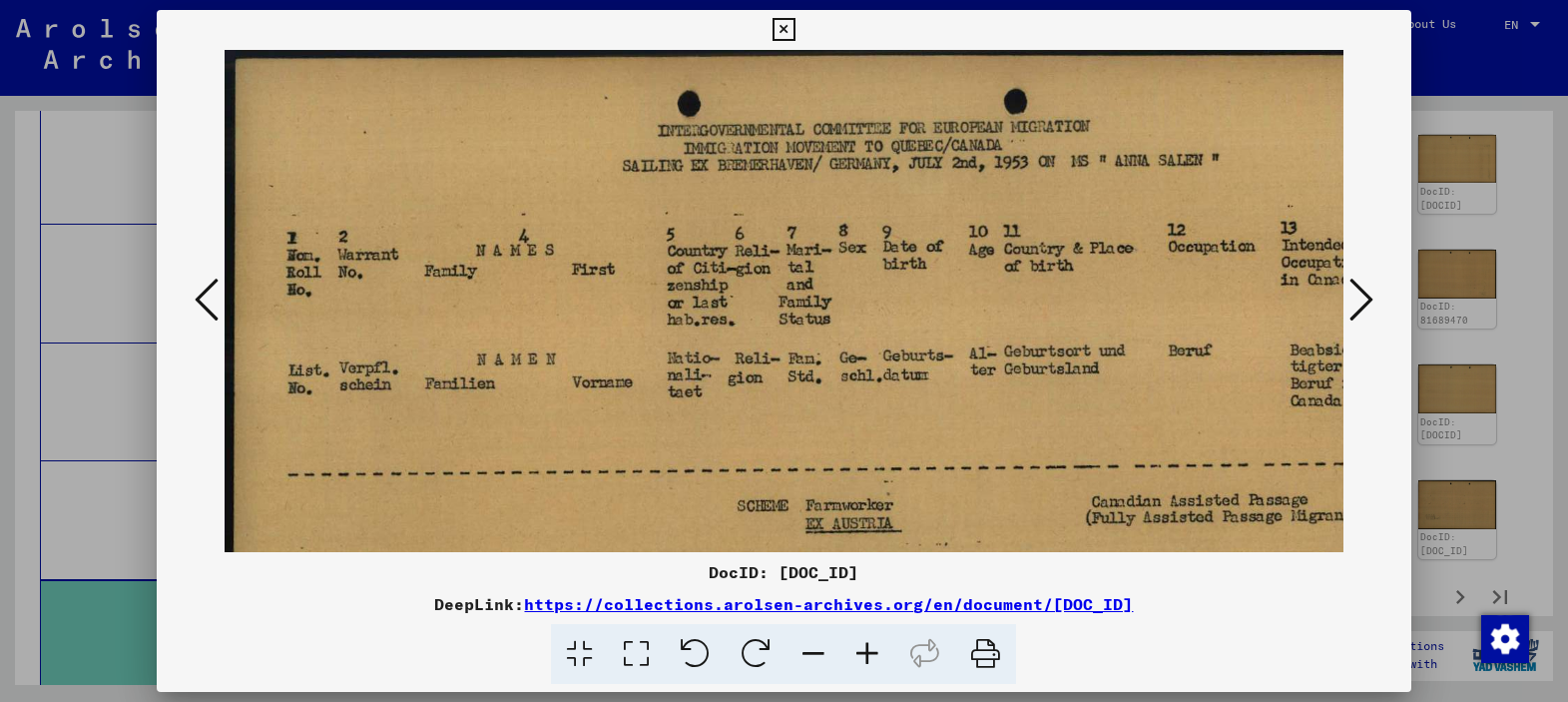 click at bounding box center [784, 30] 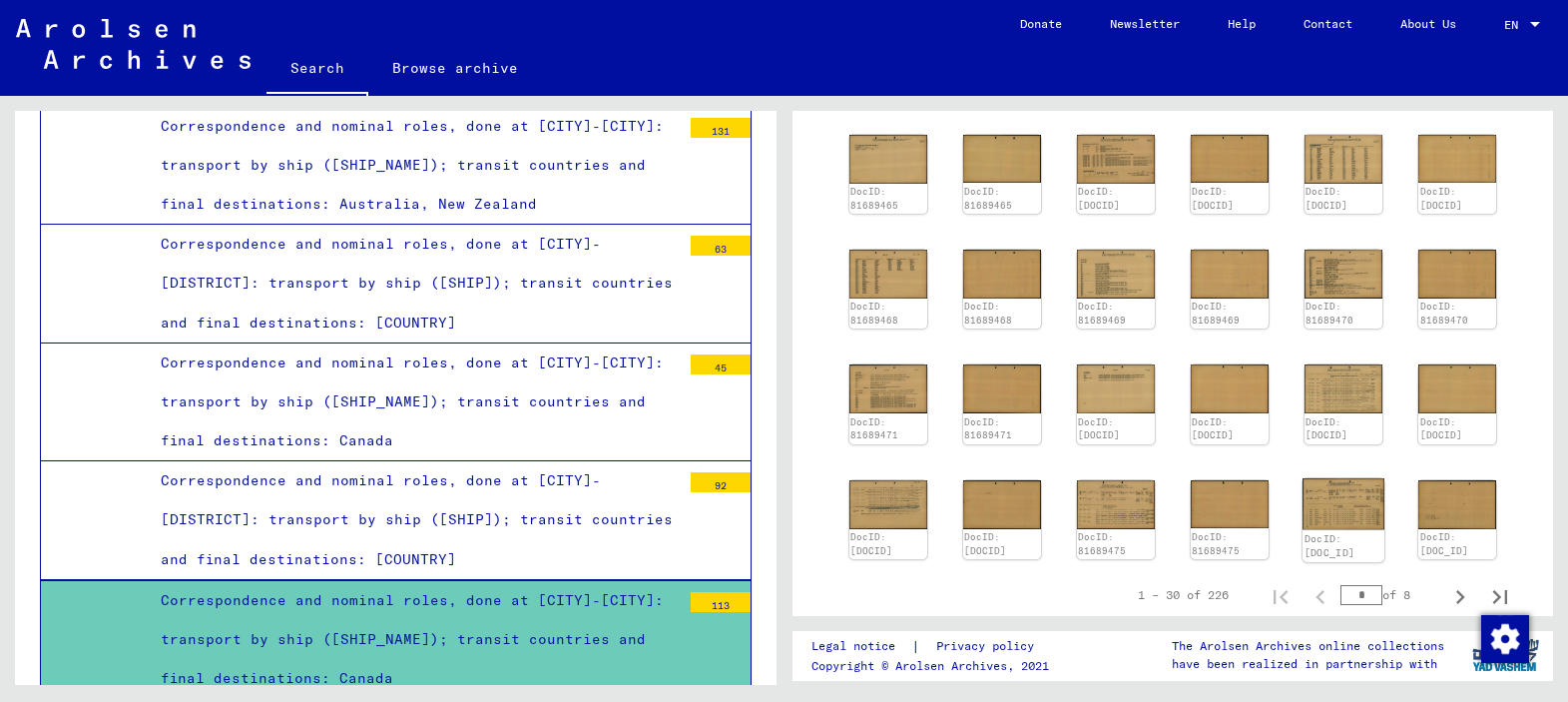 click 